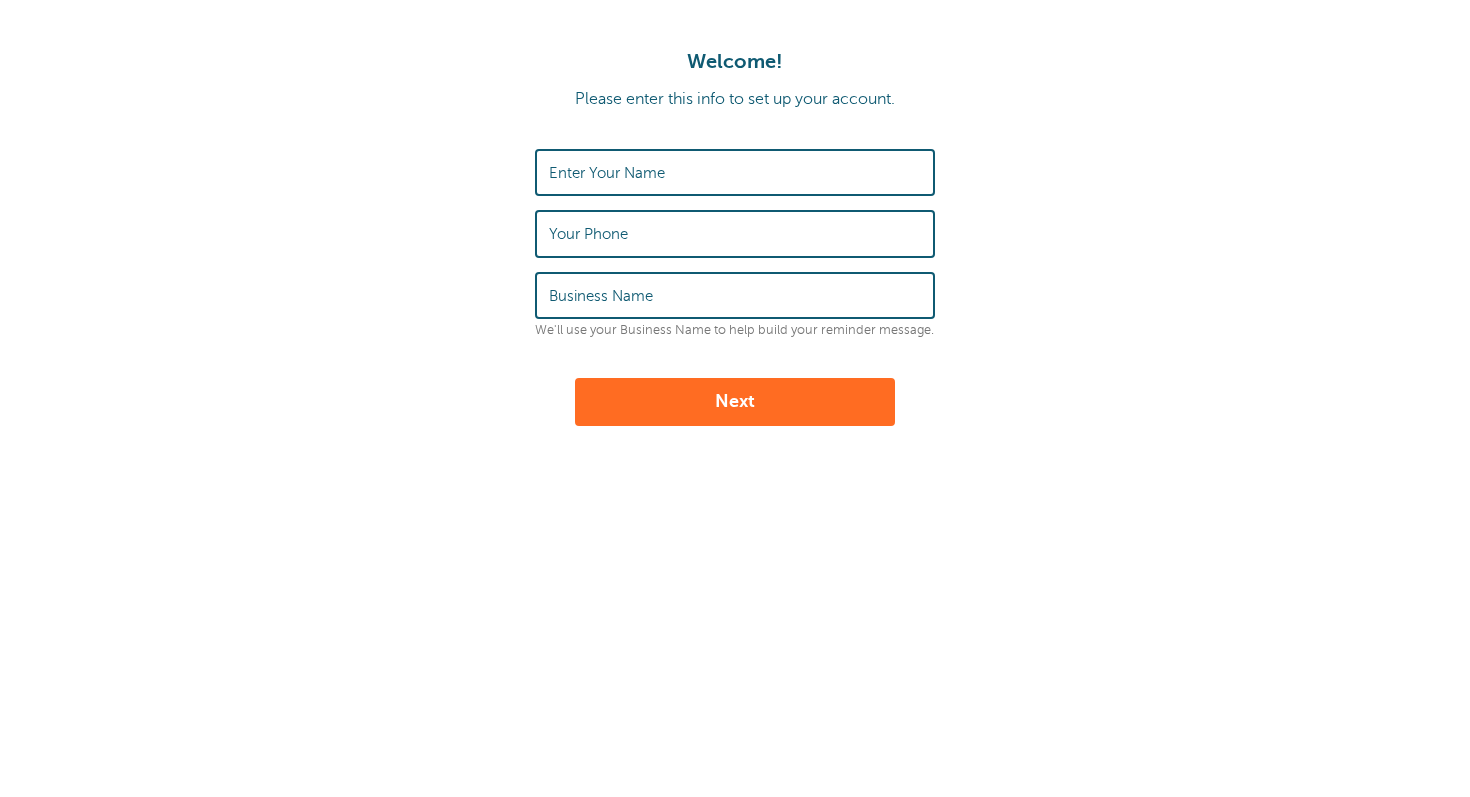 scroll, scrollTop: 0, scrollLeft: 0, axis: both 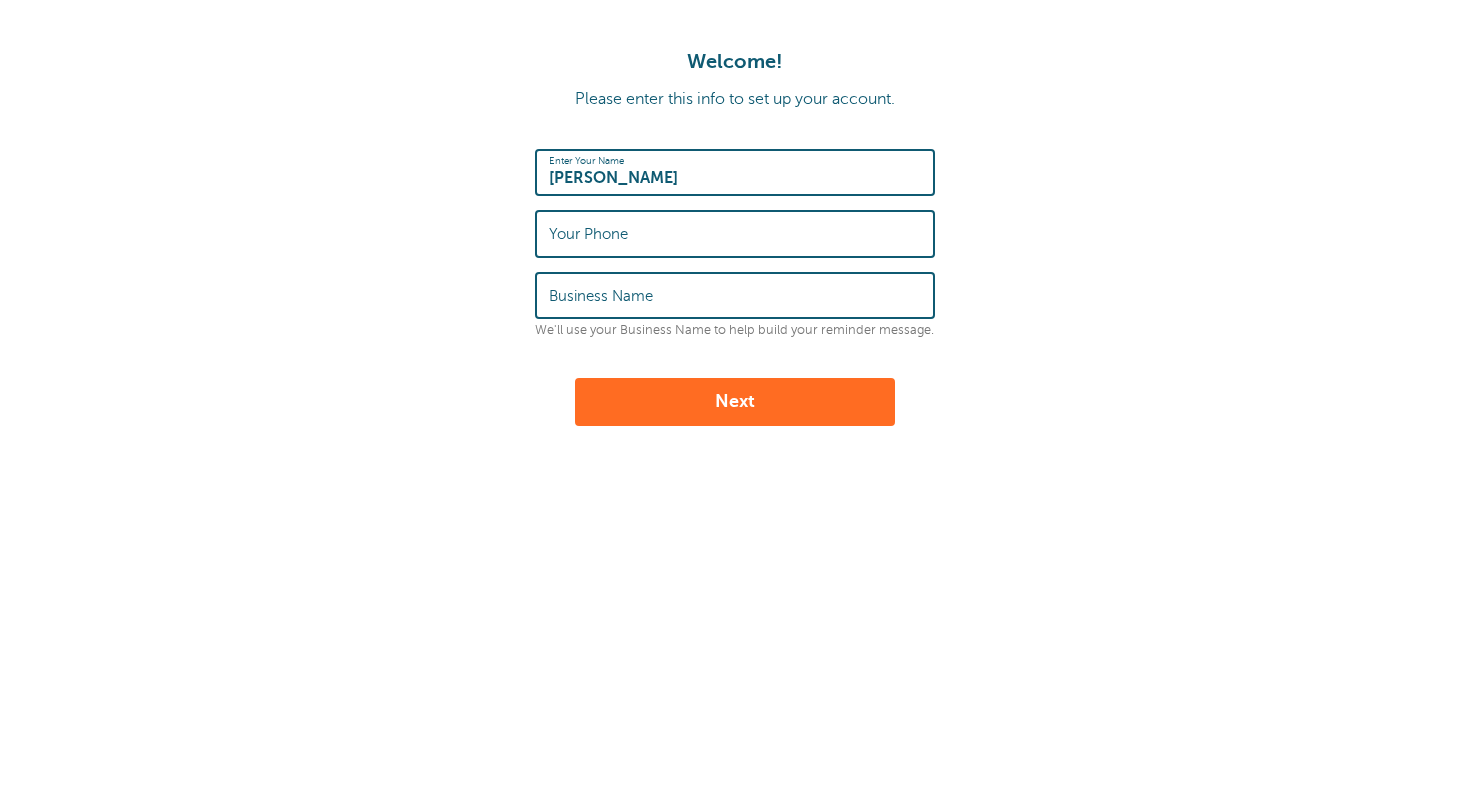 type on "[PERSON_NAME]" 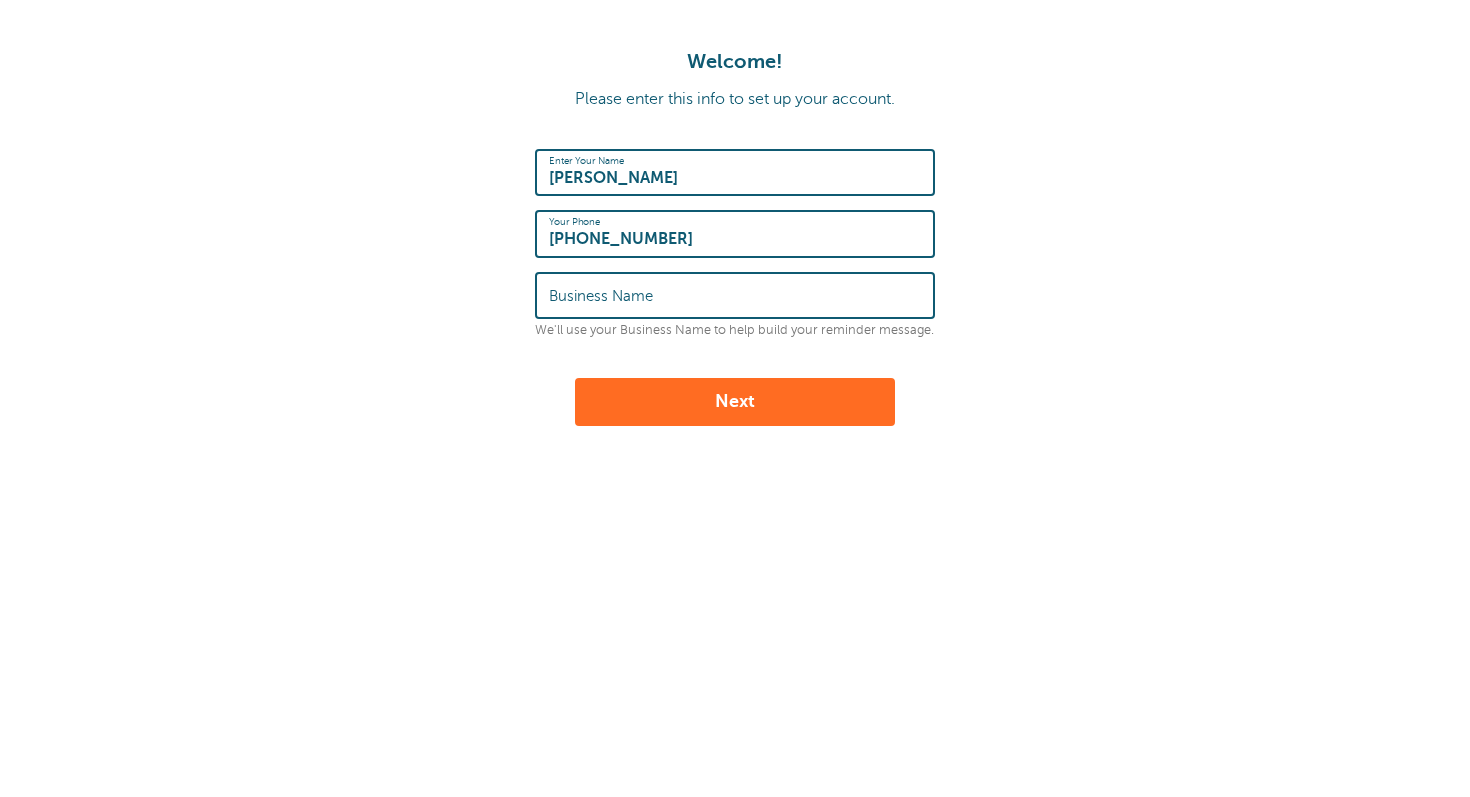 type on "516-477-0102" 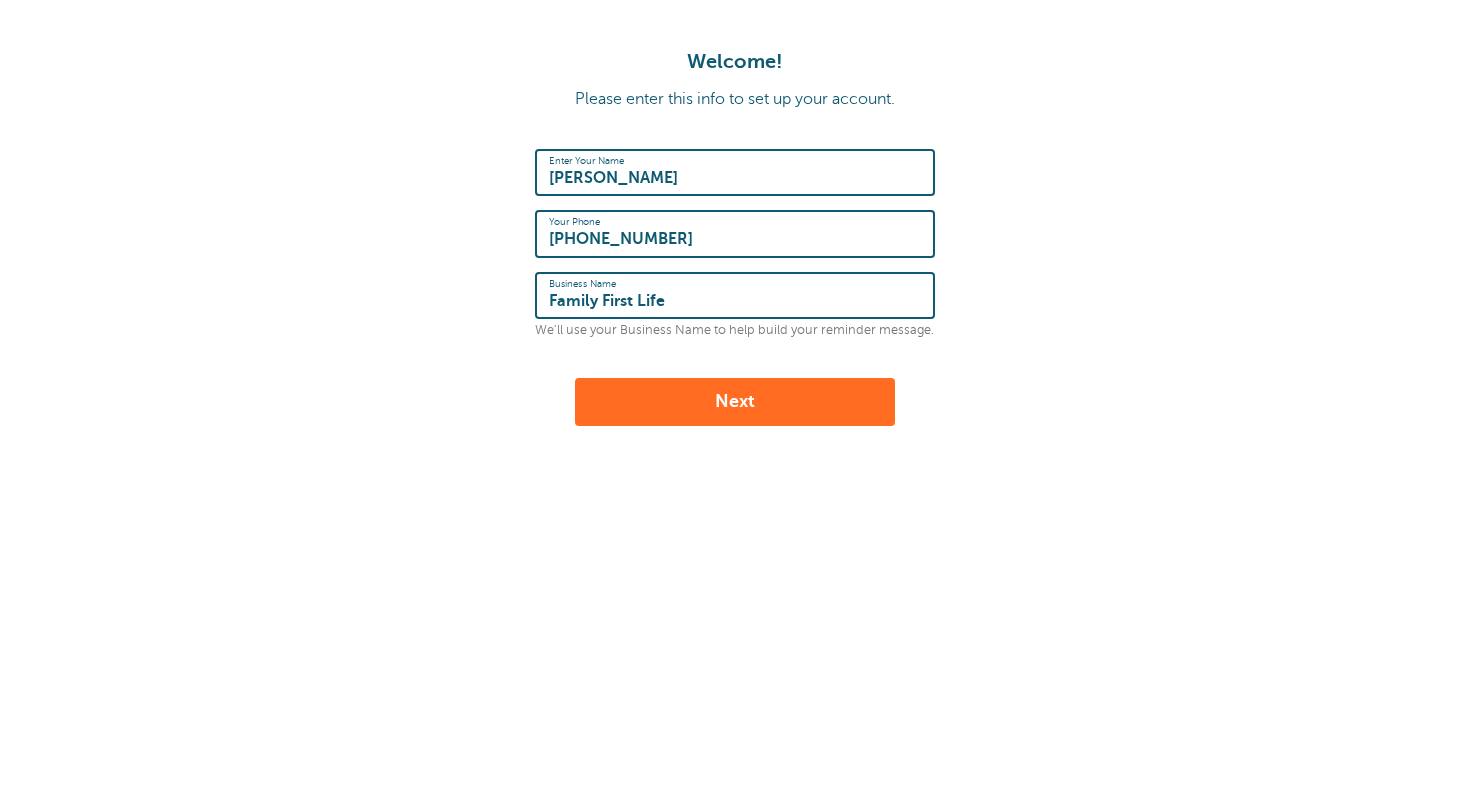 type on "Family First Life" 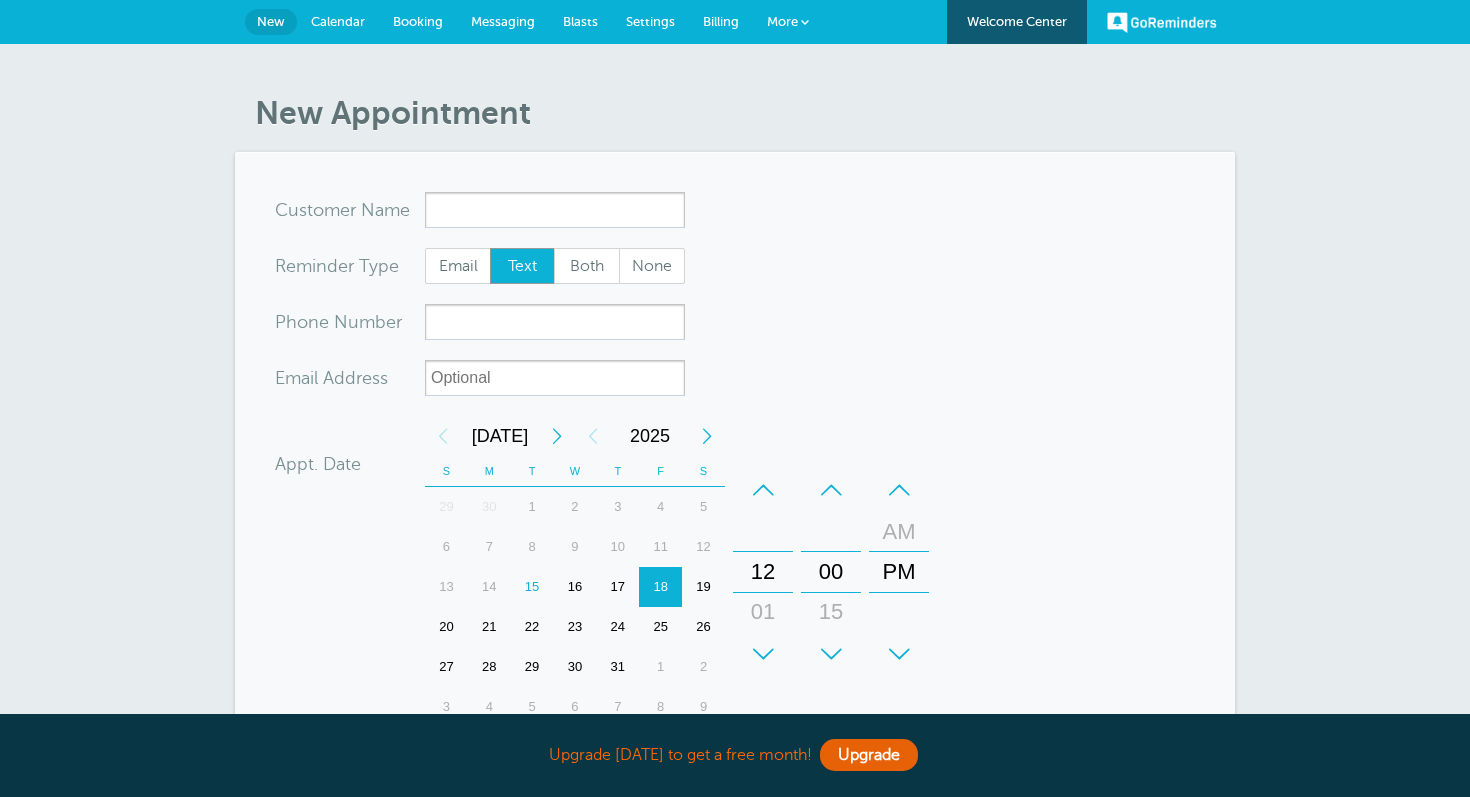scroll, scrollTop: 0, scrollLeft: 0, axis: both 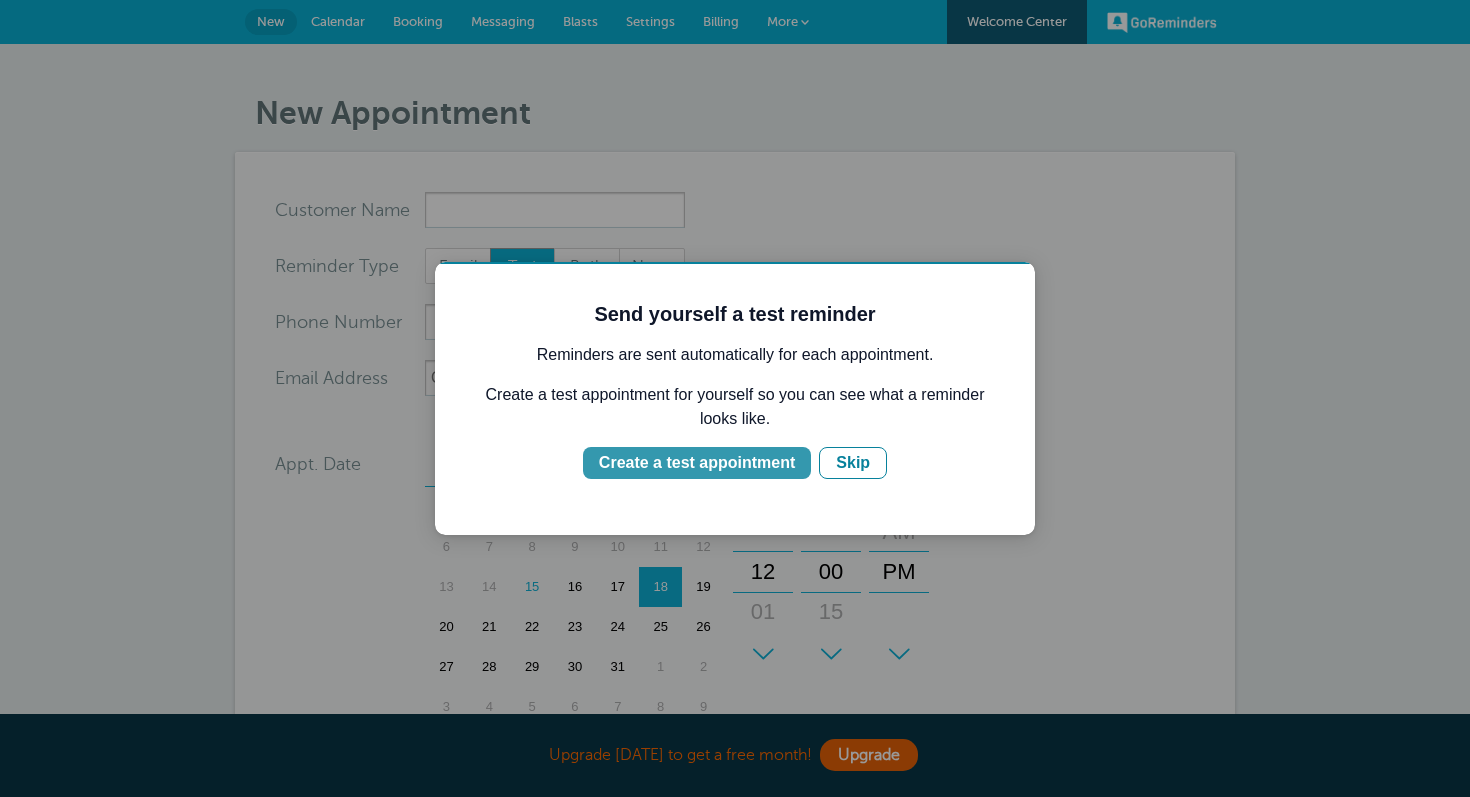 click on "Create a test appointment" at bounding box center (697, 463) 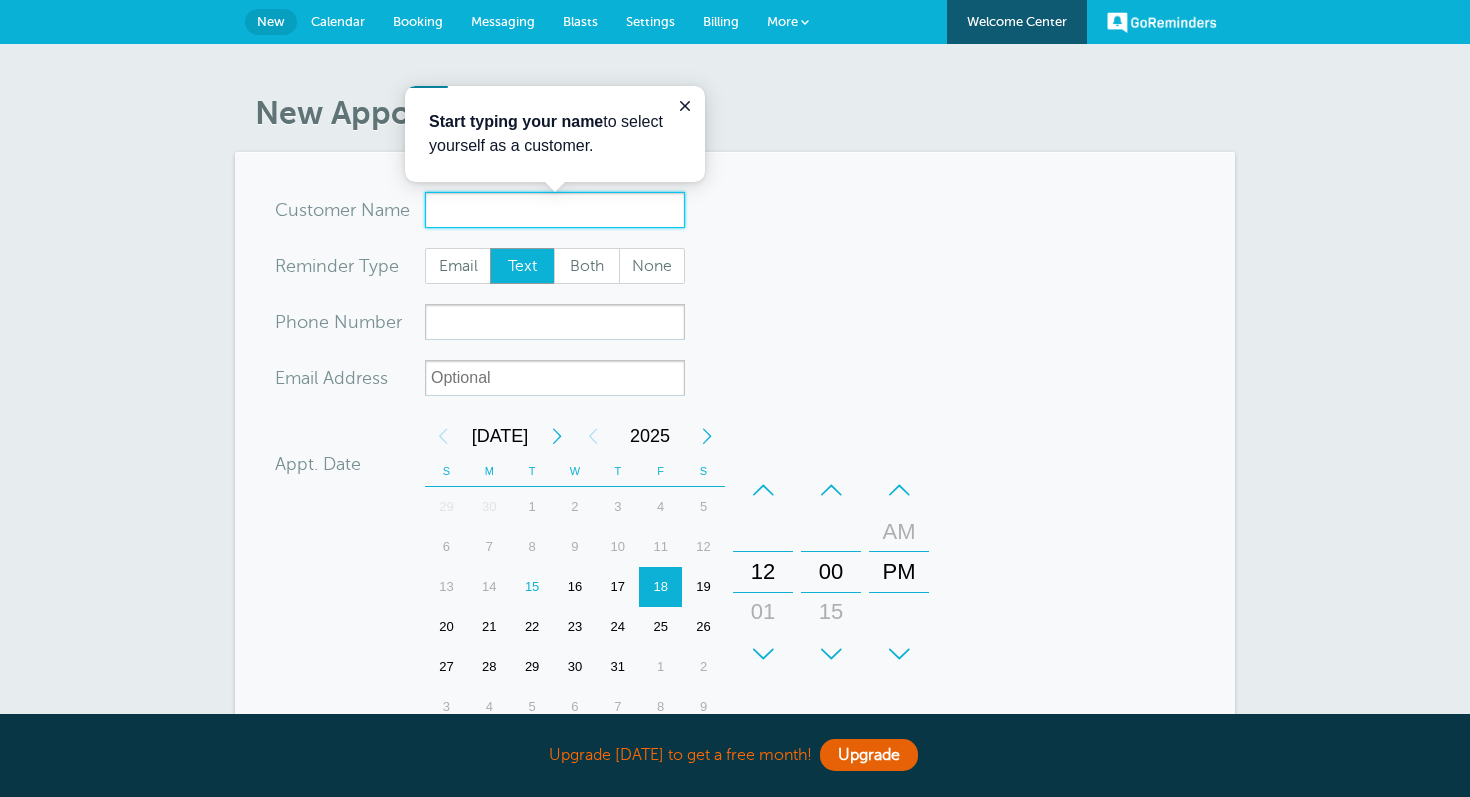 scroll, scrollTop: 0, scrollLeft: 0, axis: both 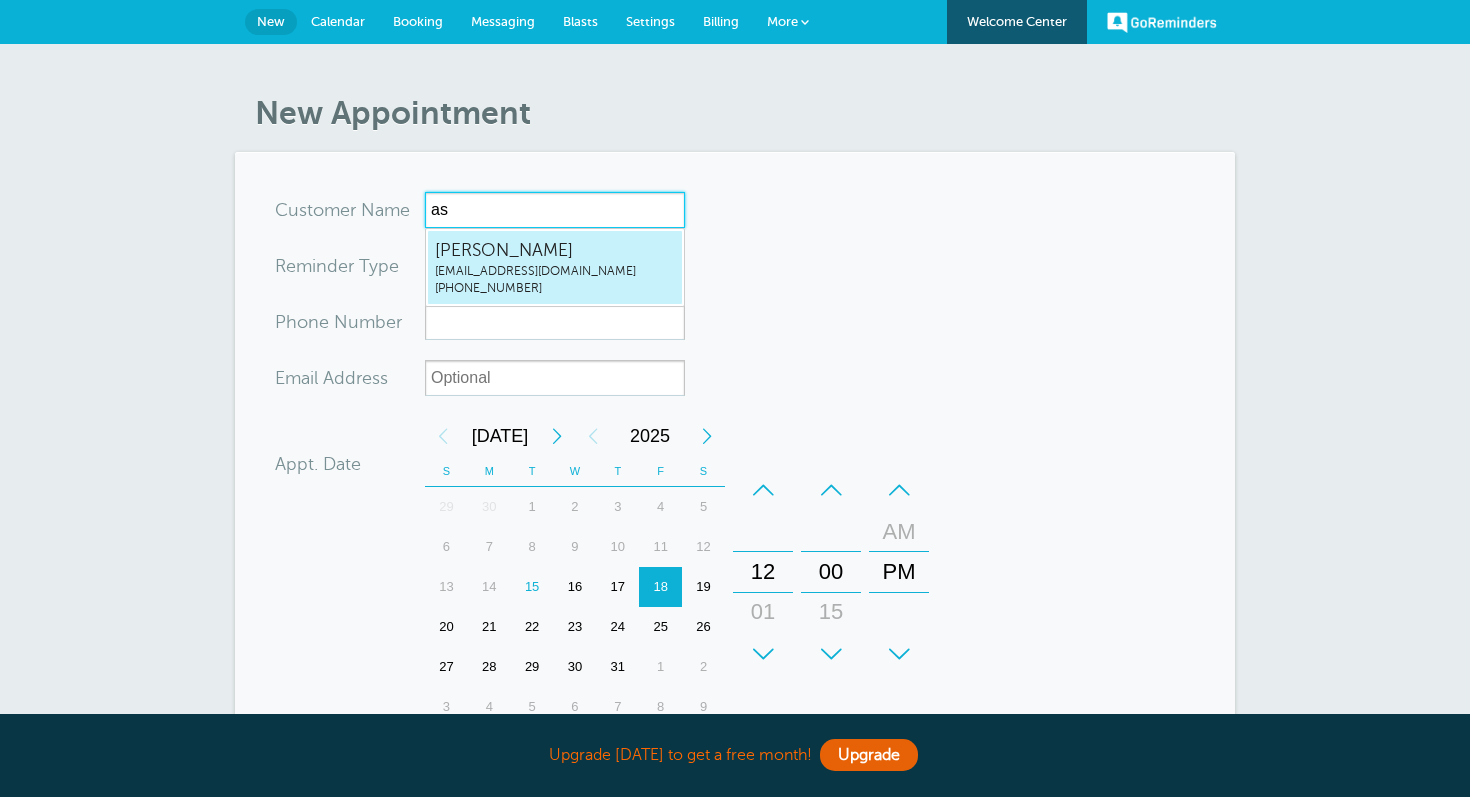 type on "a" 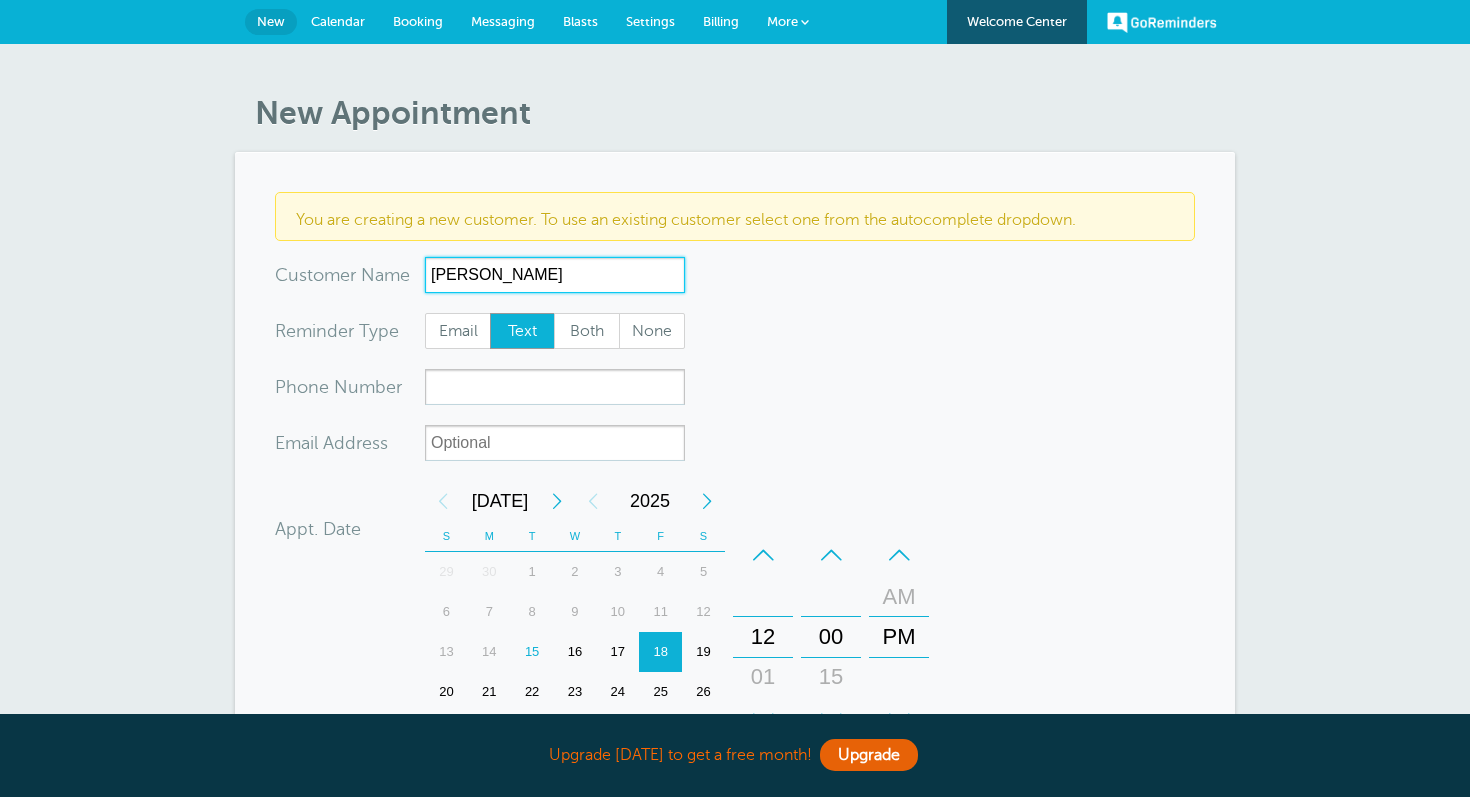 type on "lina" 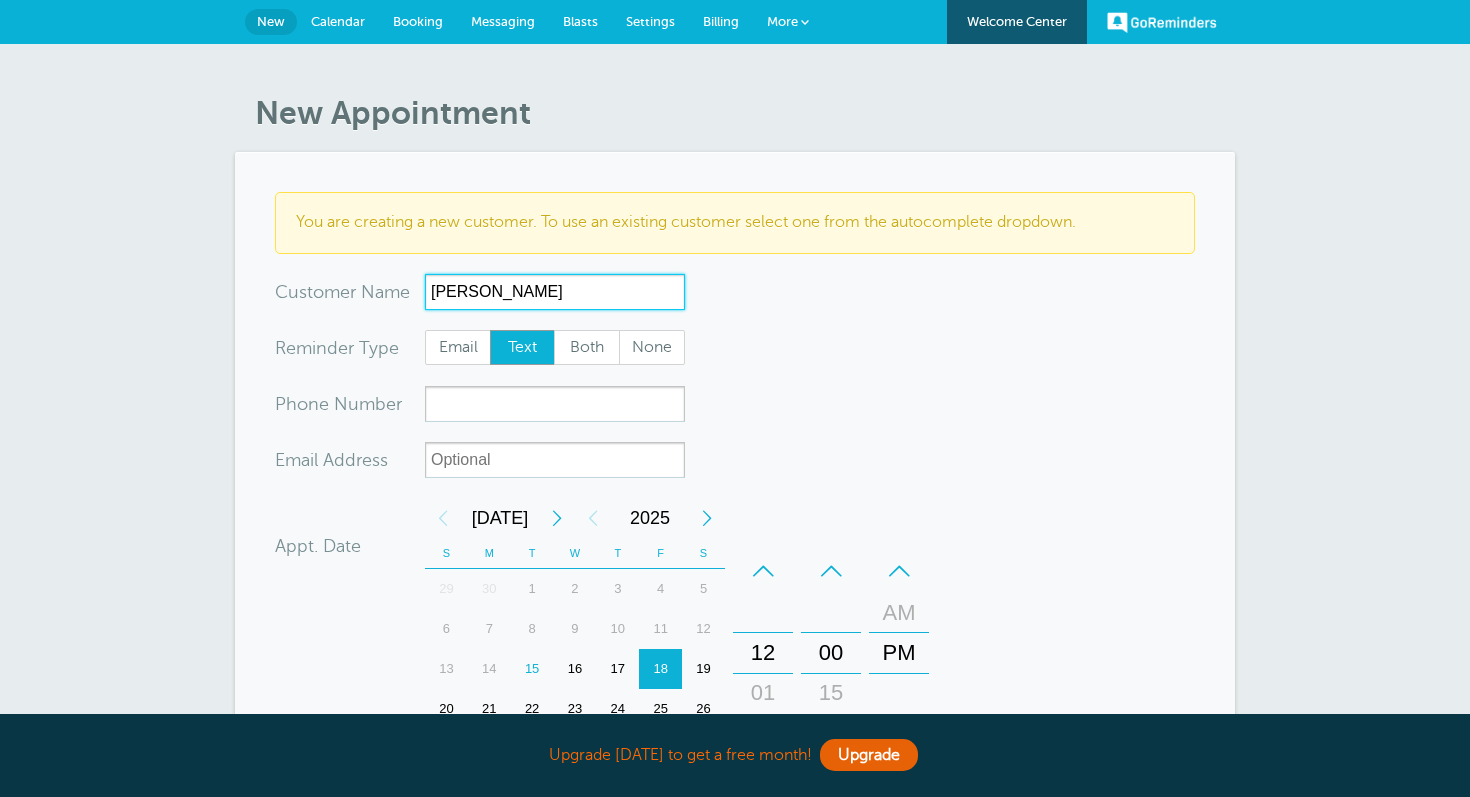 click on "lina" at bounding box center (555, 292) 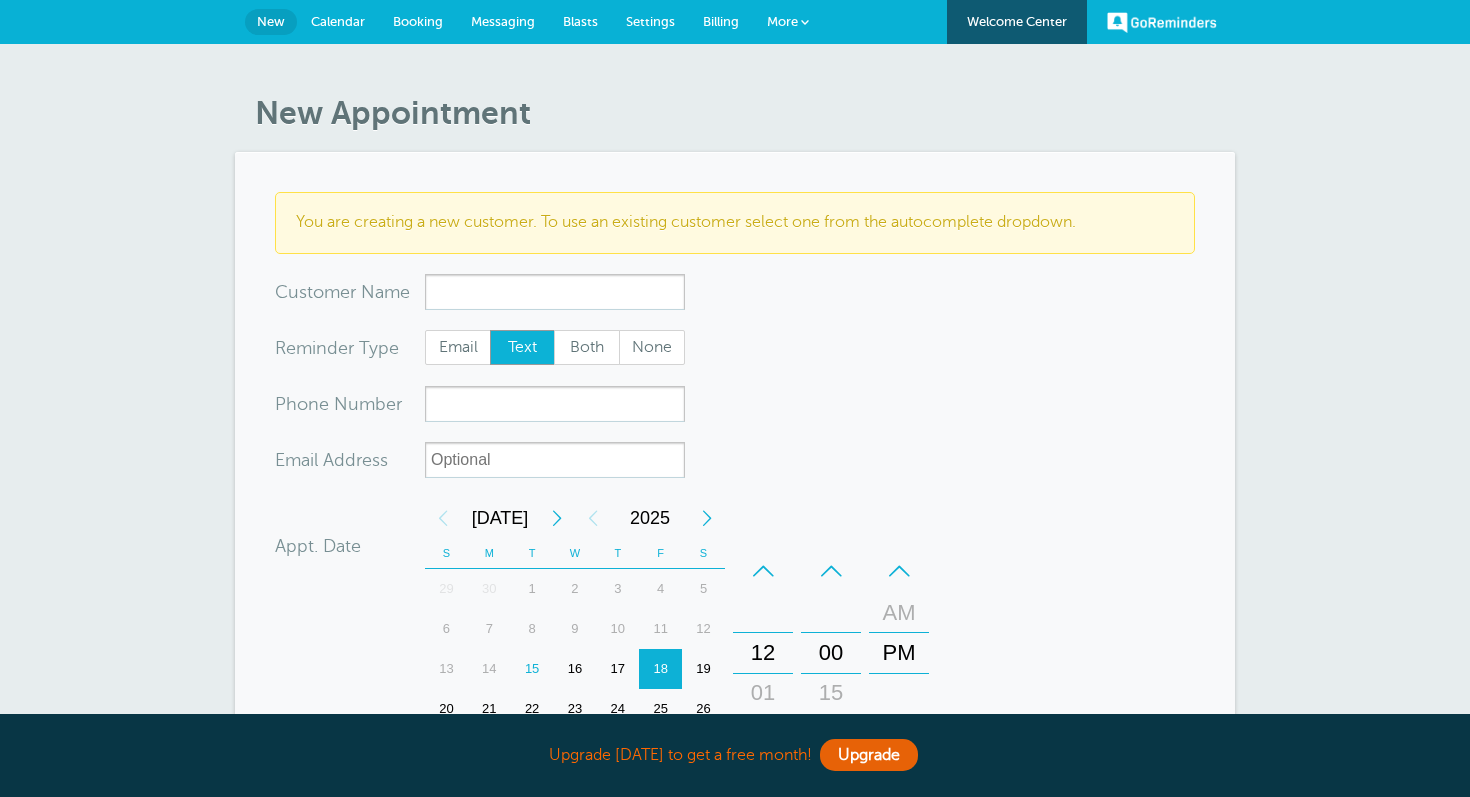 click on "You are creating a new customer. To use an existing customer select one from the autocomplete dropdown.
x-no-autofill
Cus tomer N ame
No search results.
Edit
Remove
Customer TZ
--
Time zone
am/pm
24h
US/CANADA" at bounding box center [735, 642] 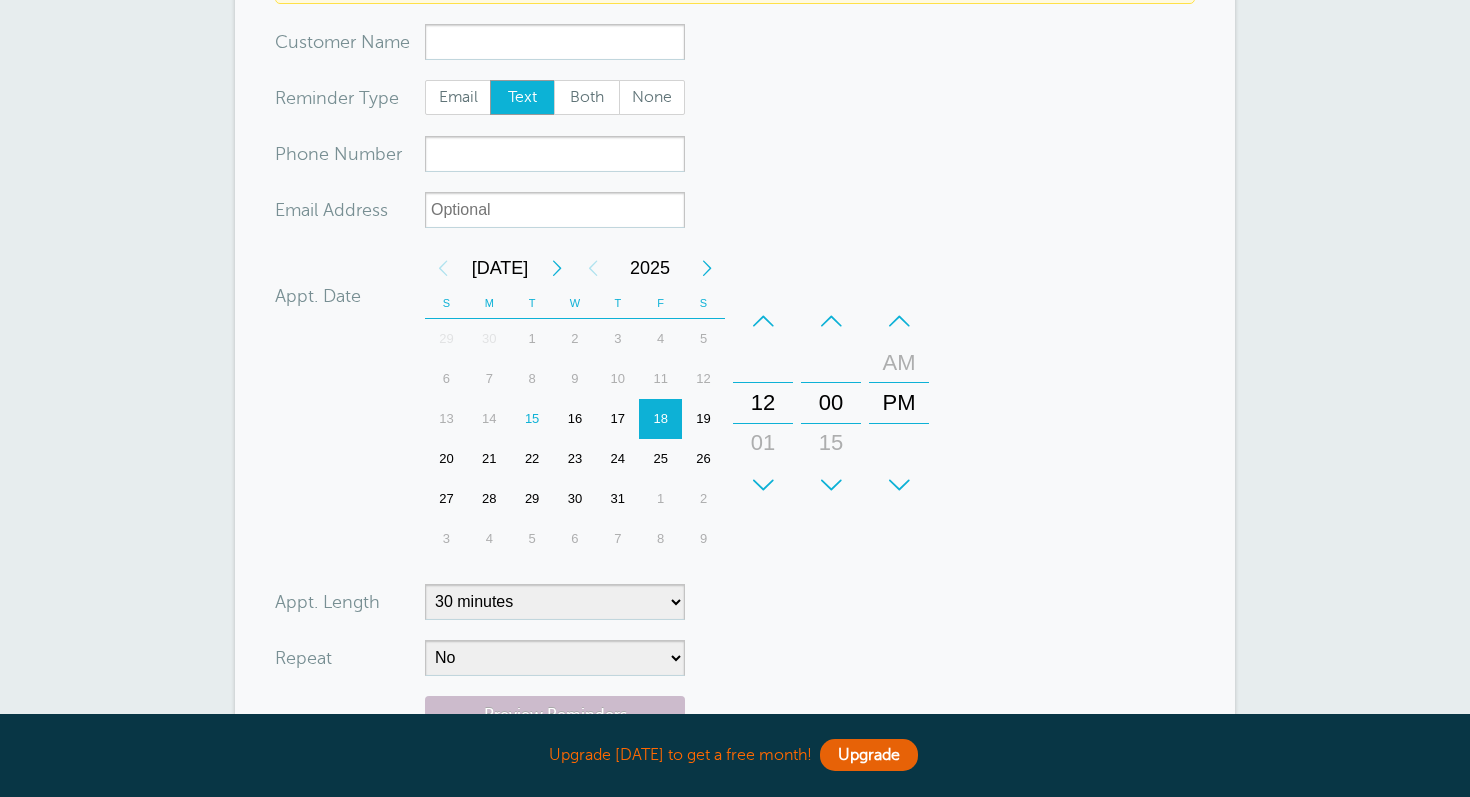 scroll, scrollTop: 204, scrollLeft: 0, axis: vertical 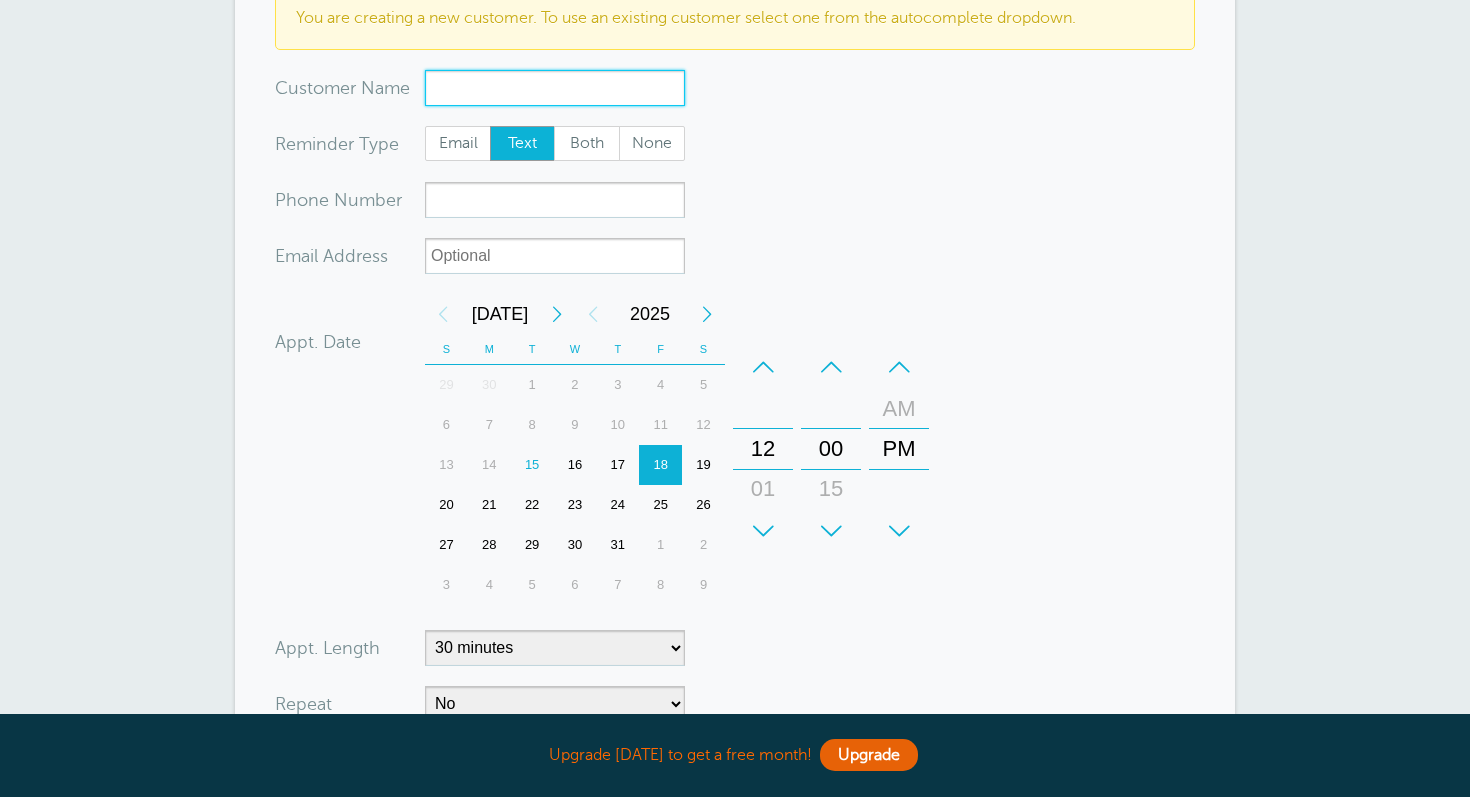 click on "x-no-autofill" at bounding box center (555, 88) 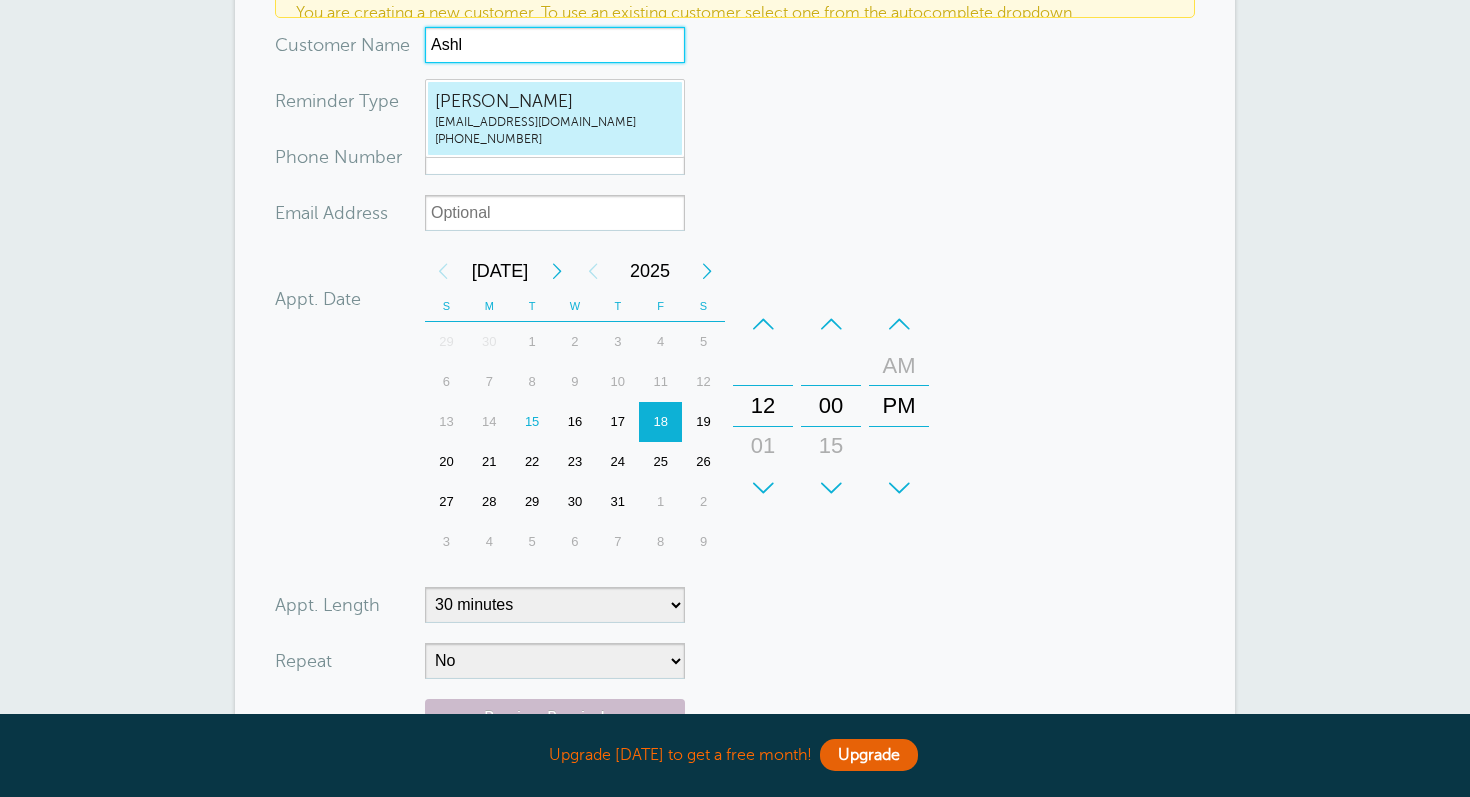 scroll, scrollTop: 198, scrollLeft: 0, axis: vertical 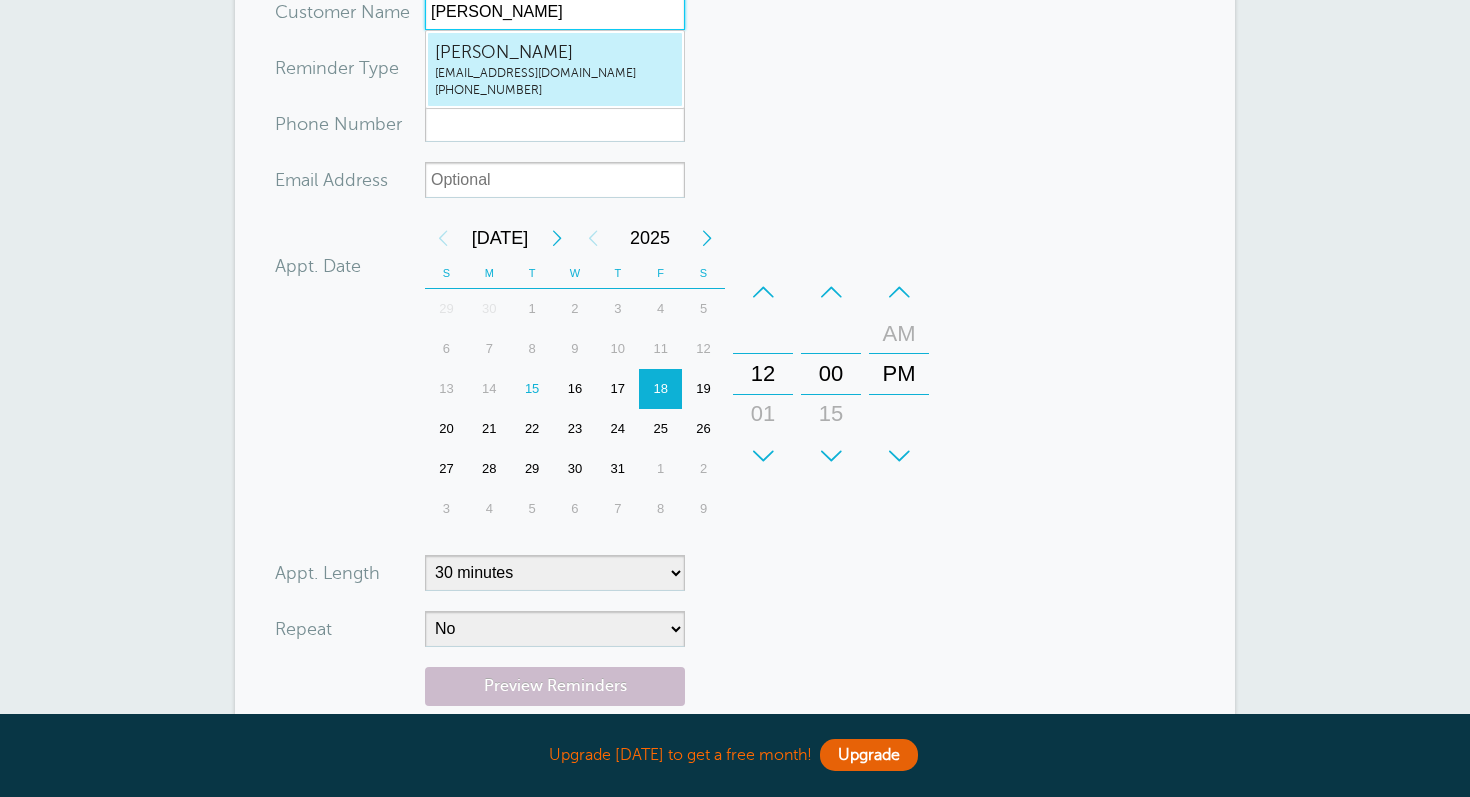 click on "ashleyvgreco@gmail.com" at bounding box center [555, 73] 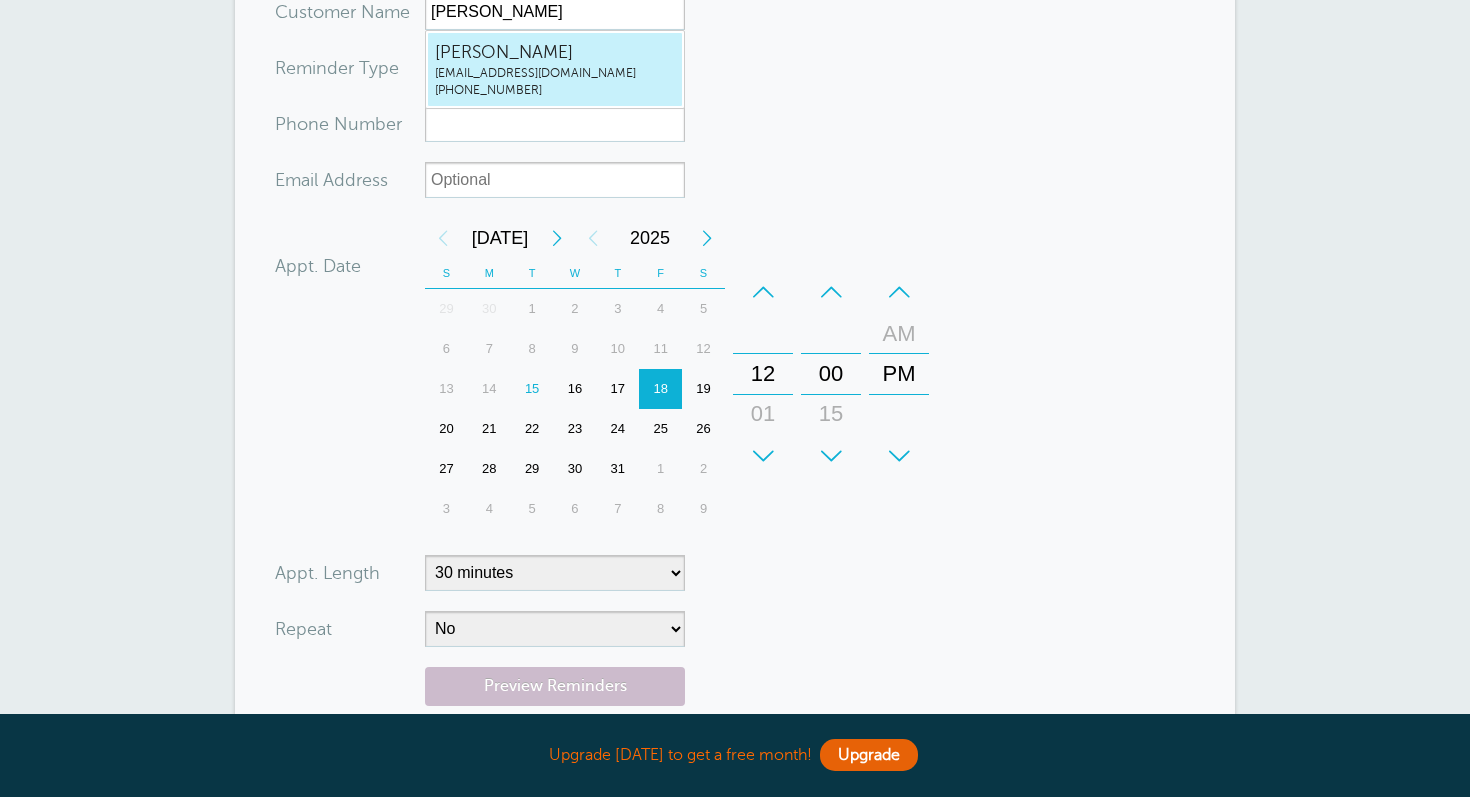 type on "AshleyGrecoashleyvgreco@gmail.com5164770102" 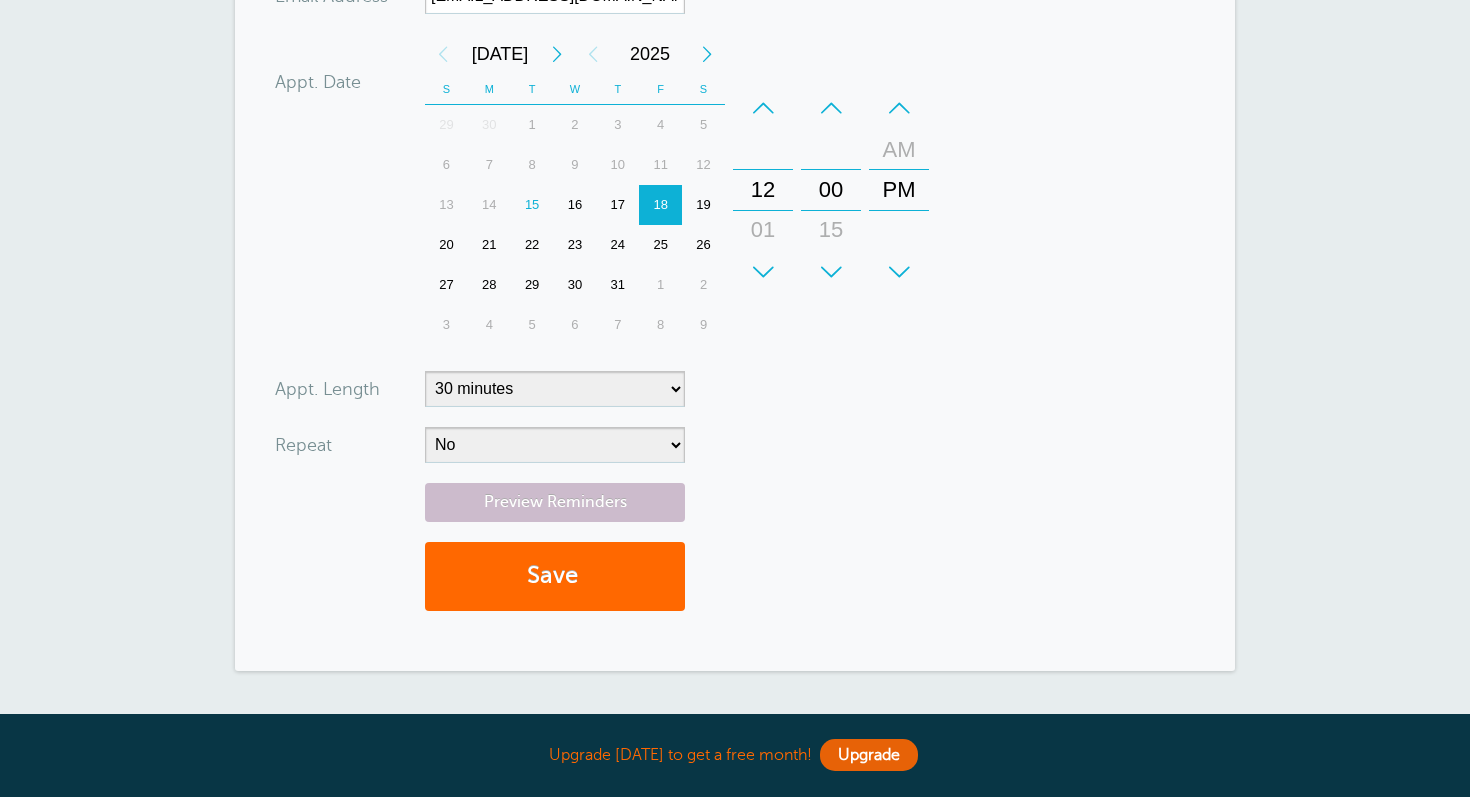 scroll, scrollTop: 393, scrollLeft: 0, axis: vertical 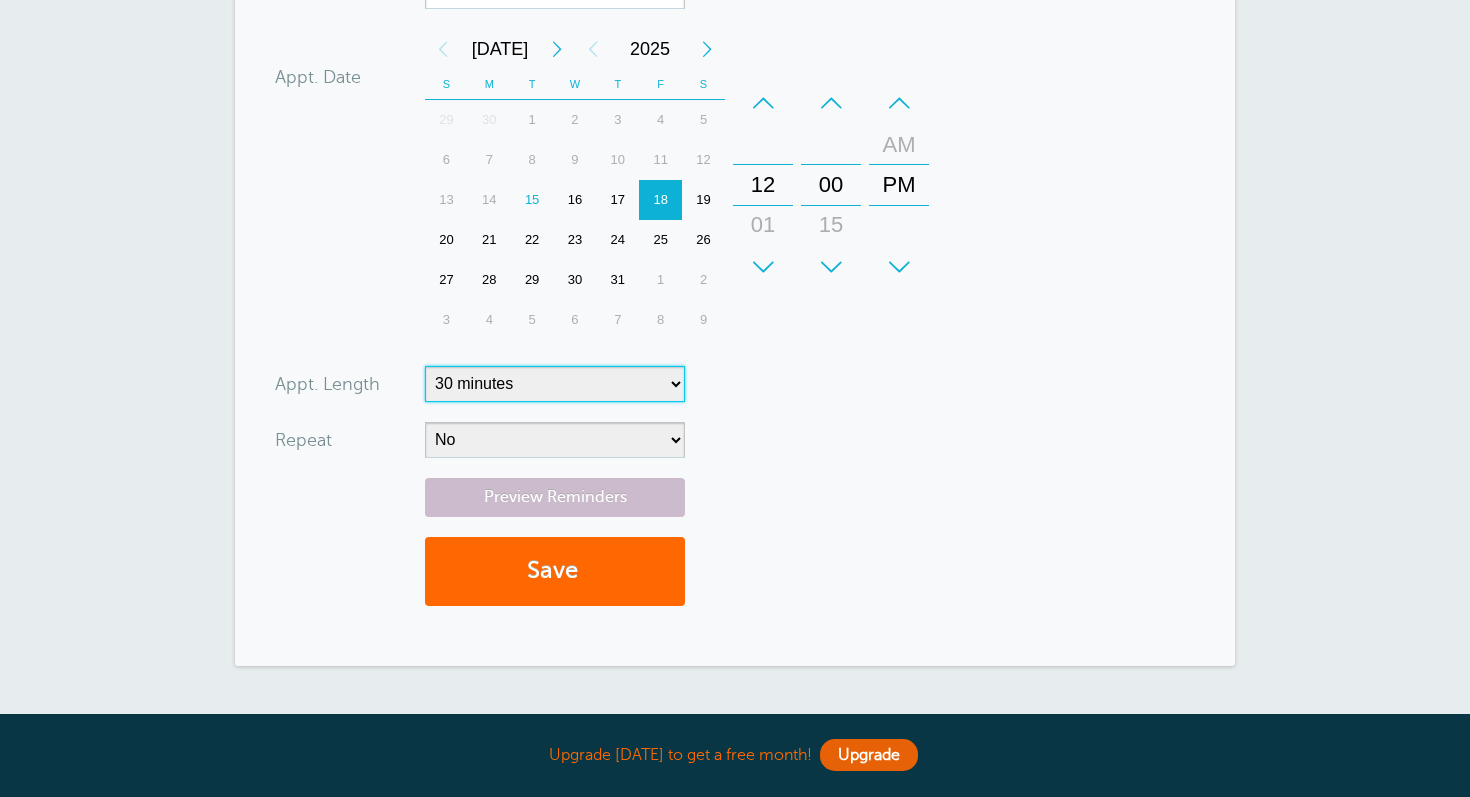 click on "5 minutes 10 minutes 15 minutes 20 minutes 25 minutes 30 minutes 35 minutes 40 minutes 45 minutes 50 minutes 55 minutes 1 hour 1 hour 15 minutes 1 hour 30 minutes 1 hour 45 minutes 2 hours 2 hours 15 minutes 2 hours 30 minutes 2 hours 45 minutes 3 hours 3 hours 30 minutes 4 hours 4 hours 30 minutes 5 hours 5 hours 30 minutes 6 hours 6 hours 30 minutes 7 hours 7 hours 30 minutes 8 hours 9 hours 10 hours 11 hours 12 hours 13 hours 14 hours 15 hours 16 hours" at bounding box center (555, 384) 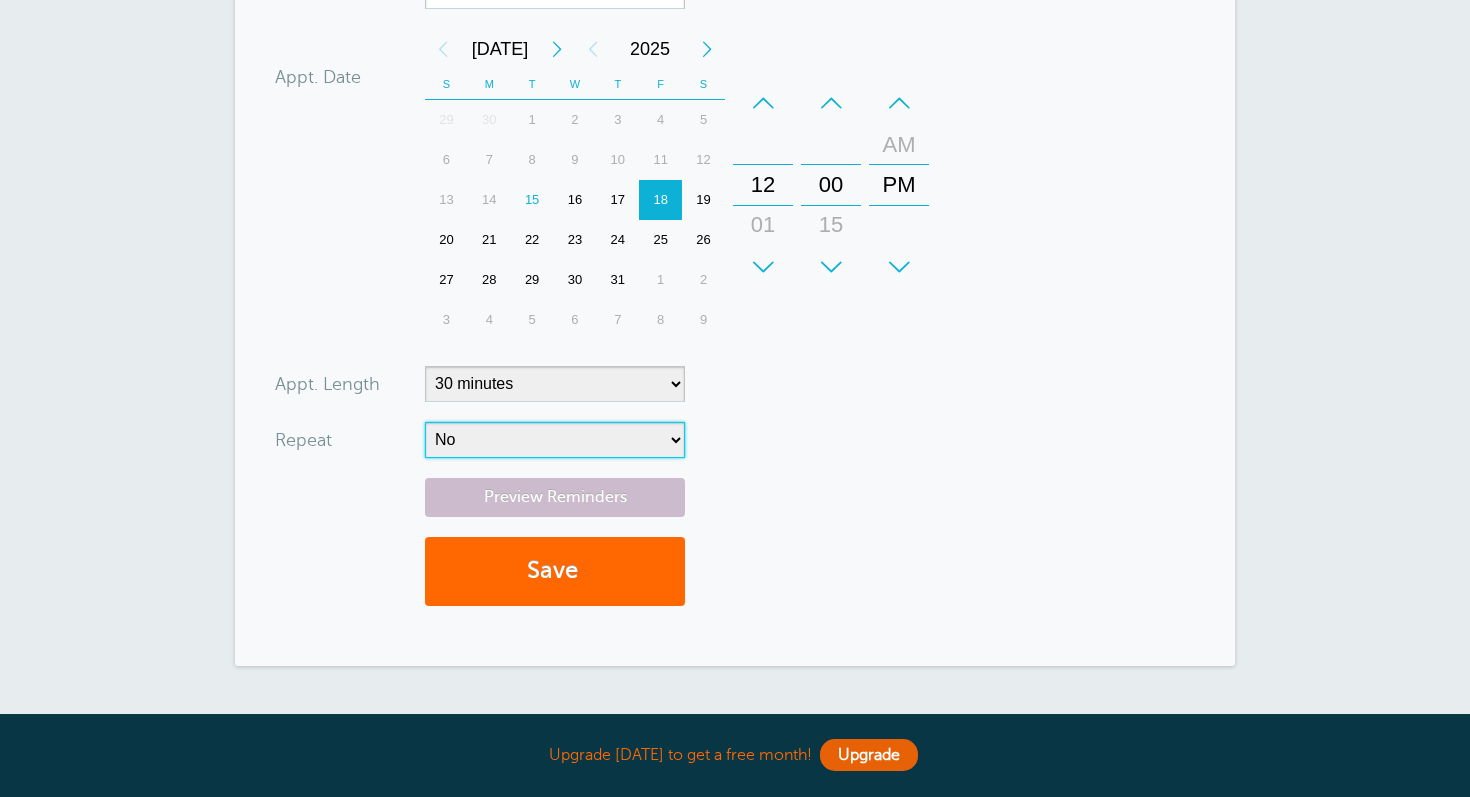 click on "No Daily Weekly Every 2 weeks Every 3 weeks Every 4 weeks Monthly Every 5 weeks Every 6 weeks Every 7 weeks Every 8 weeks Every other month Every 9 weeks Every 10 weeks Every 11 weeks Every 12 weeks Quarterly Every 4 months Every 6 months Yearly Every 18 months Every 2 years Every 3 years" at bounding box center (555, 440) 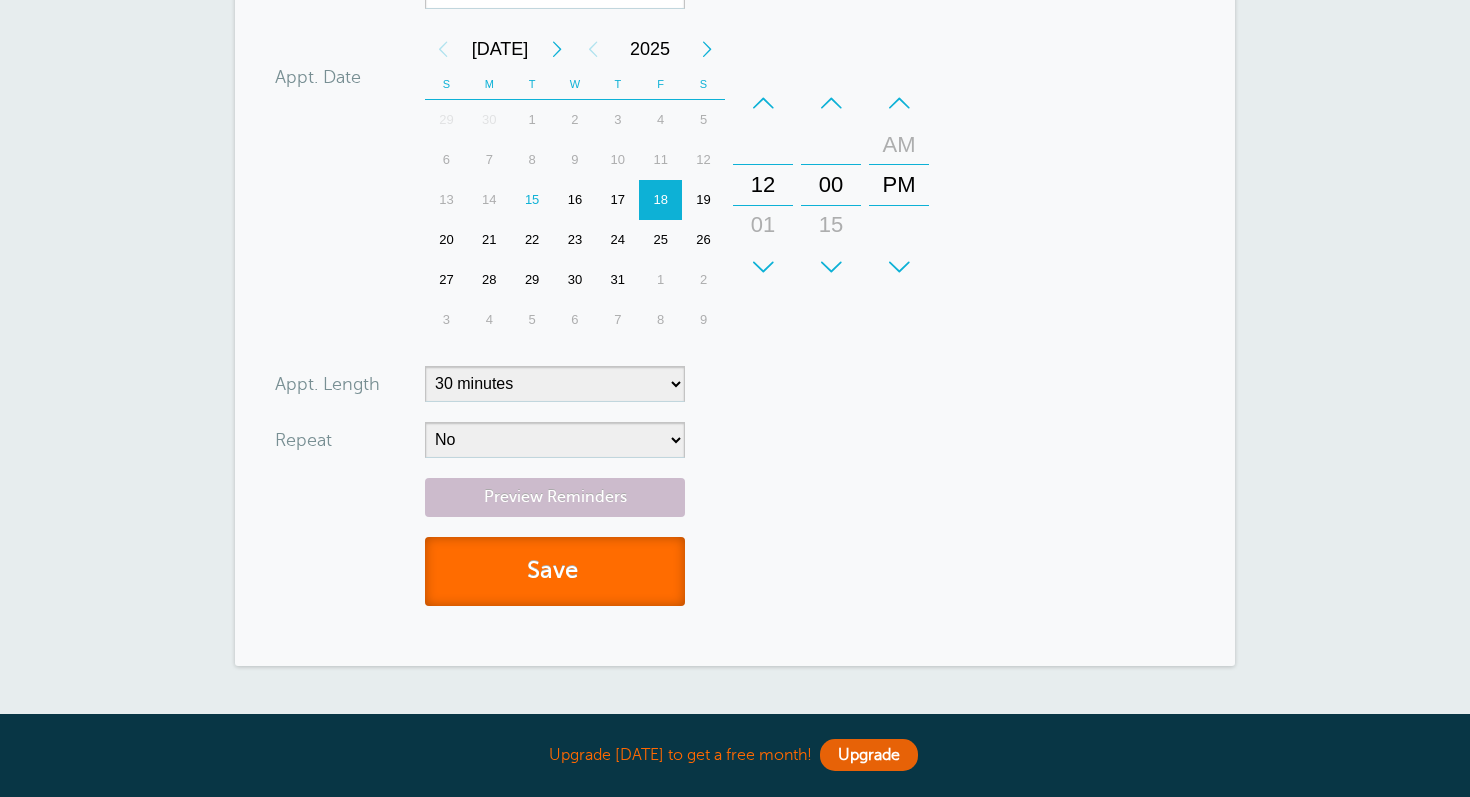 click on "Save" at bounding box center [555, 571] 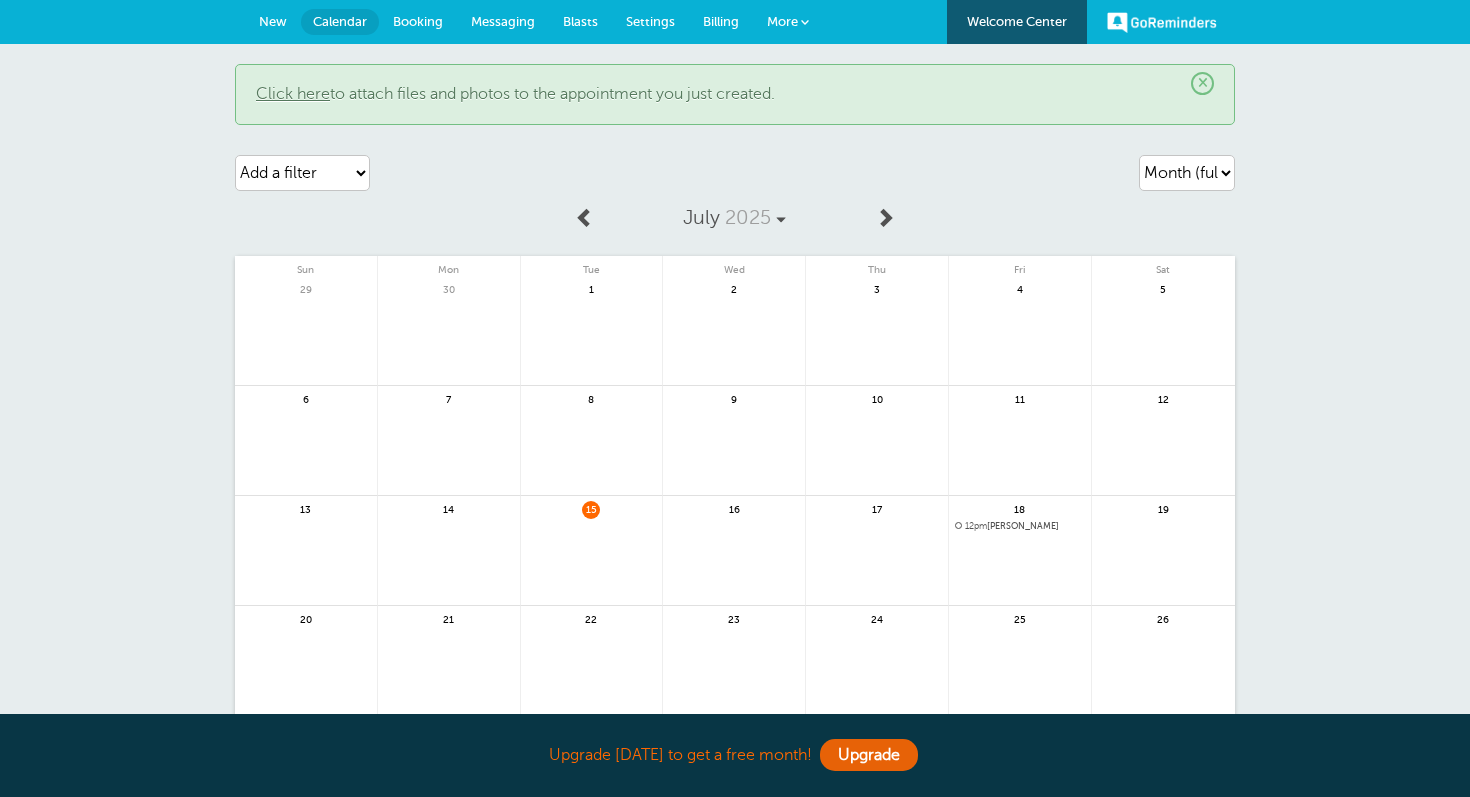 scroll, scrollTop: 0, scrollLeft: 0, axis: both 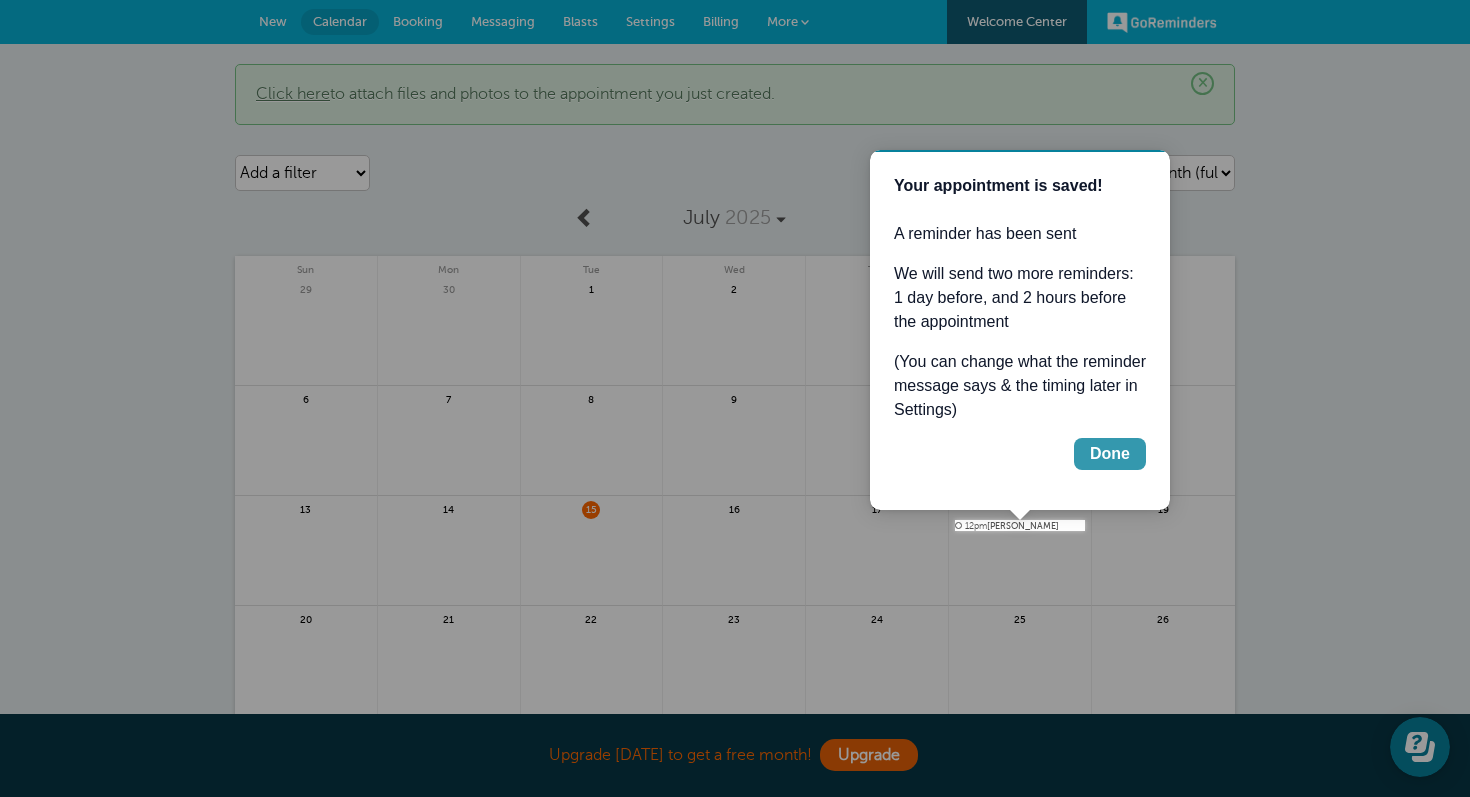 click on "Done" at bounding box center (1110, 454) 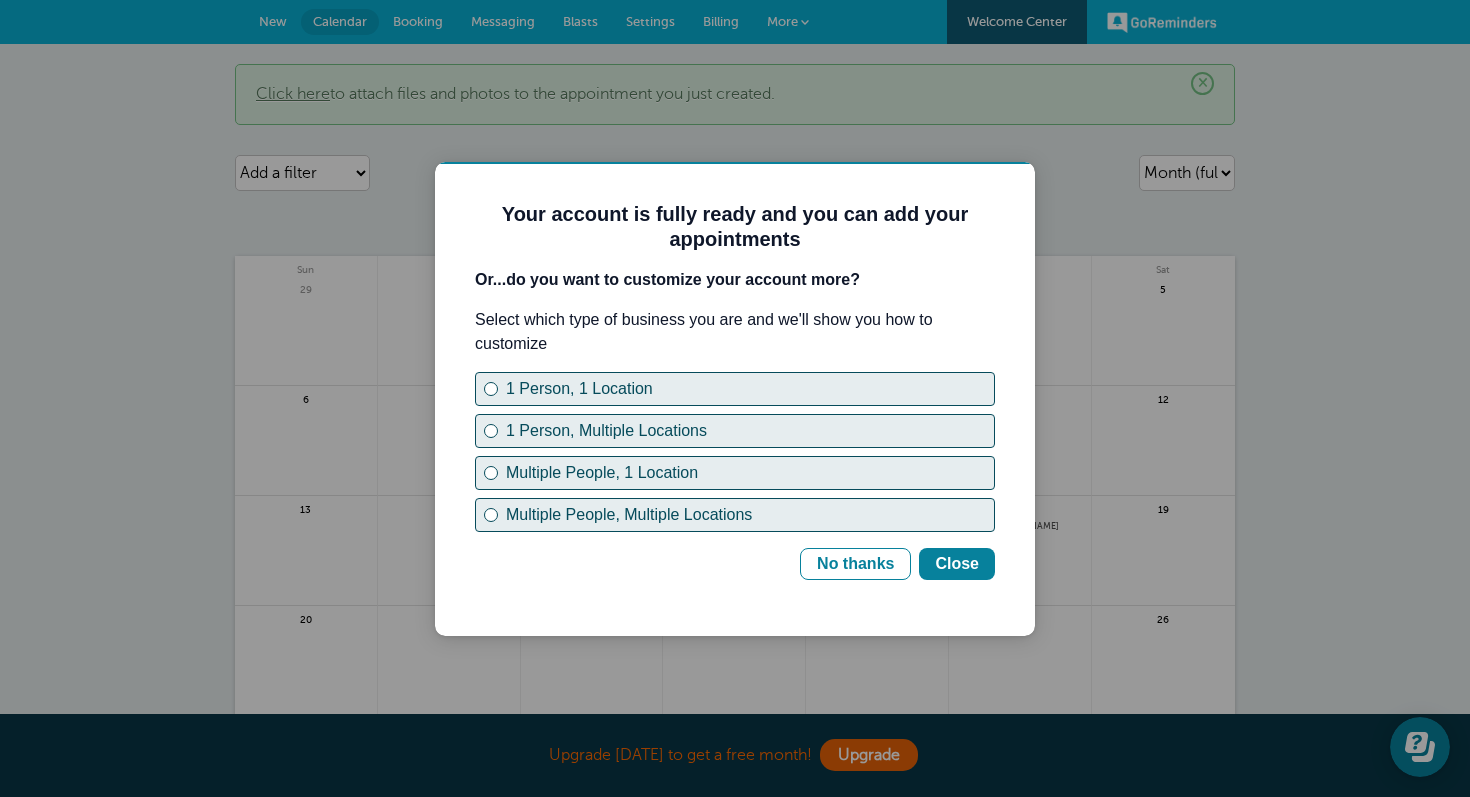 scroll, scrollTop: 0, scrollLeft: 0, axis: both 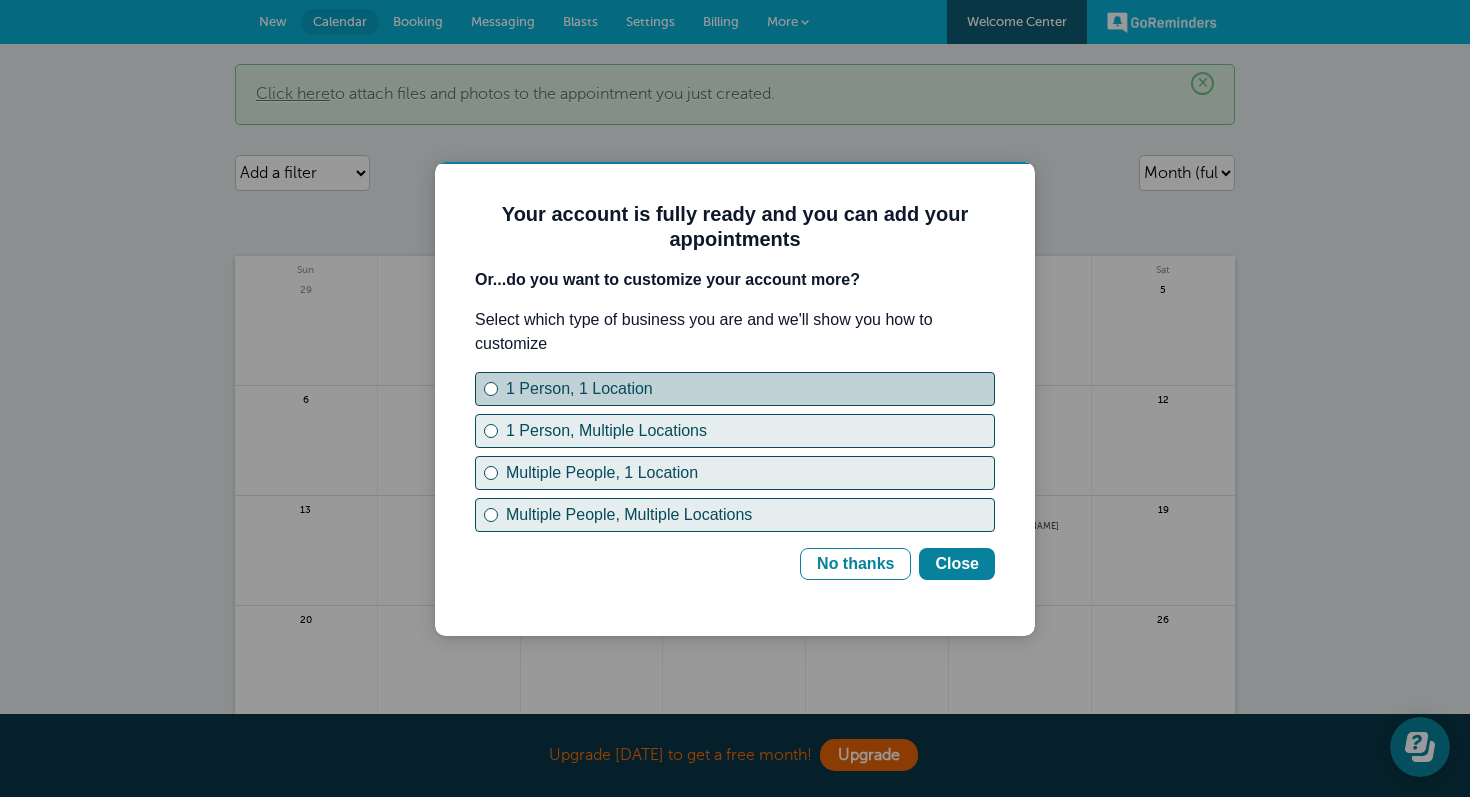 click on "1 Person, 1 Location" at bounding box center (750, 389) 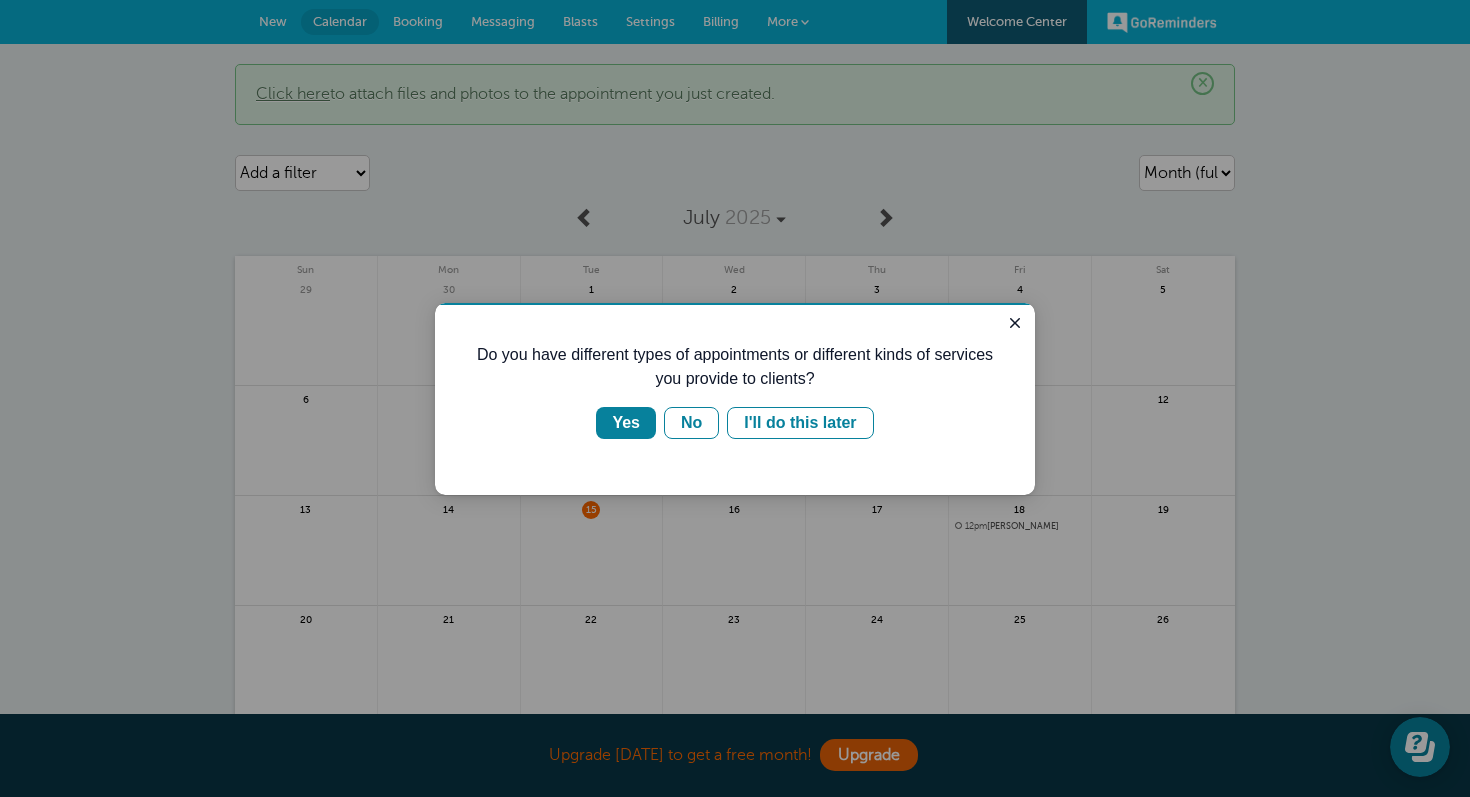 scroll, scrollTop: 0, scrollLeft: 0, axis: both 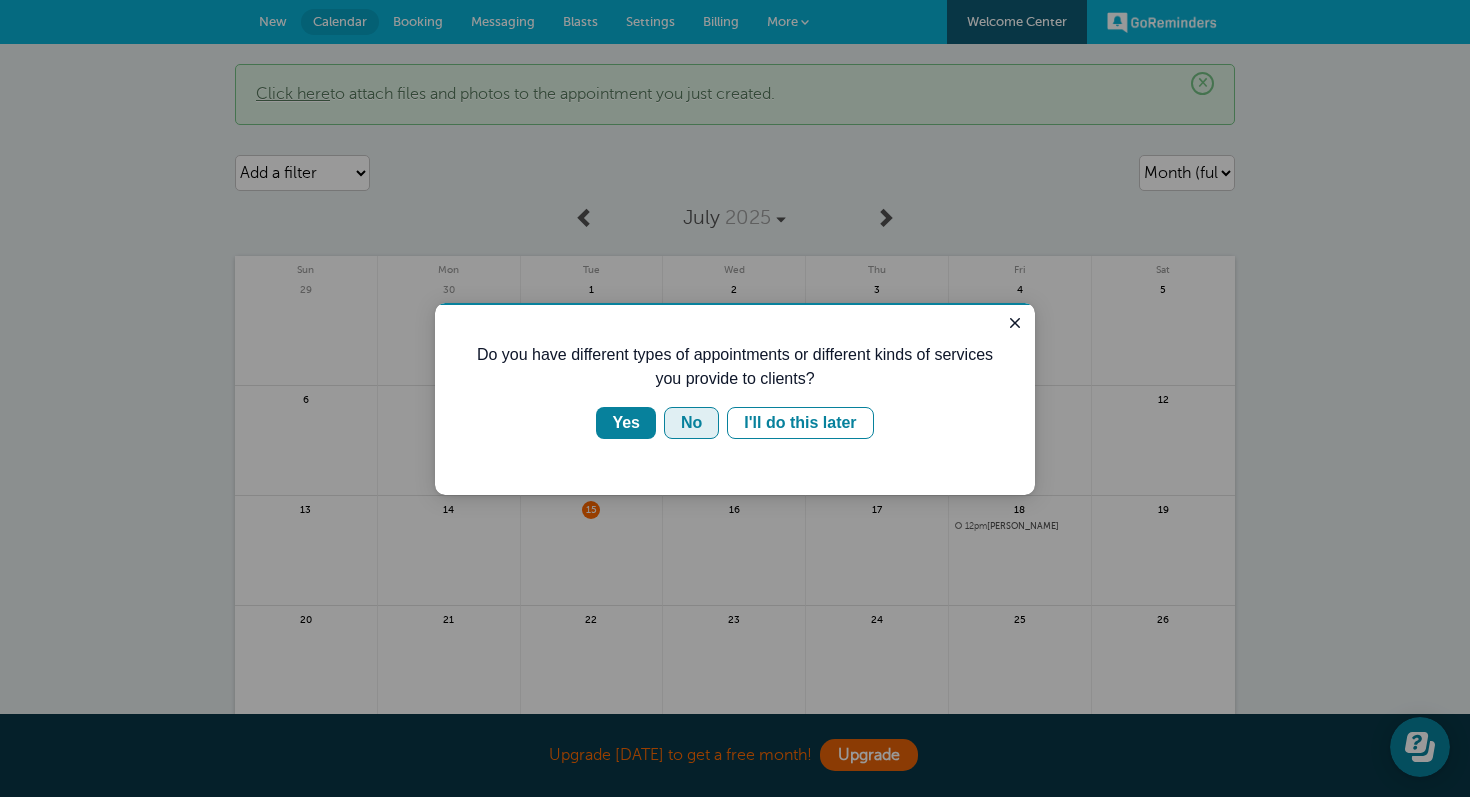 click on "No" at bounding box center [691, 423] 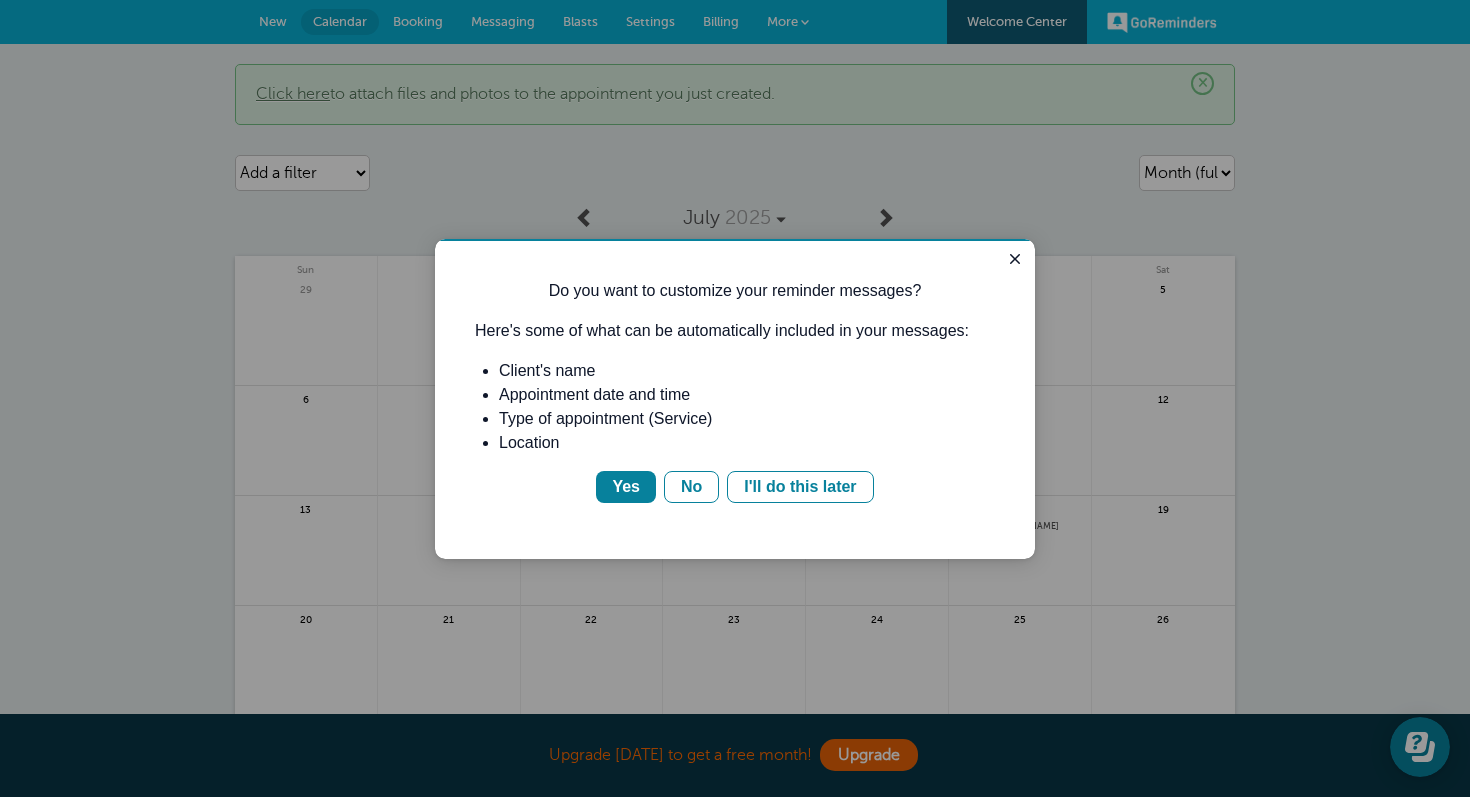 scroll, scrollTop: 0, scrollLeft: 0, axis: both 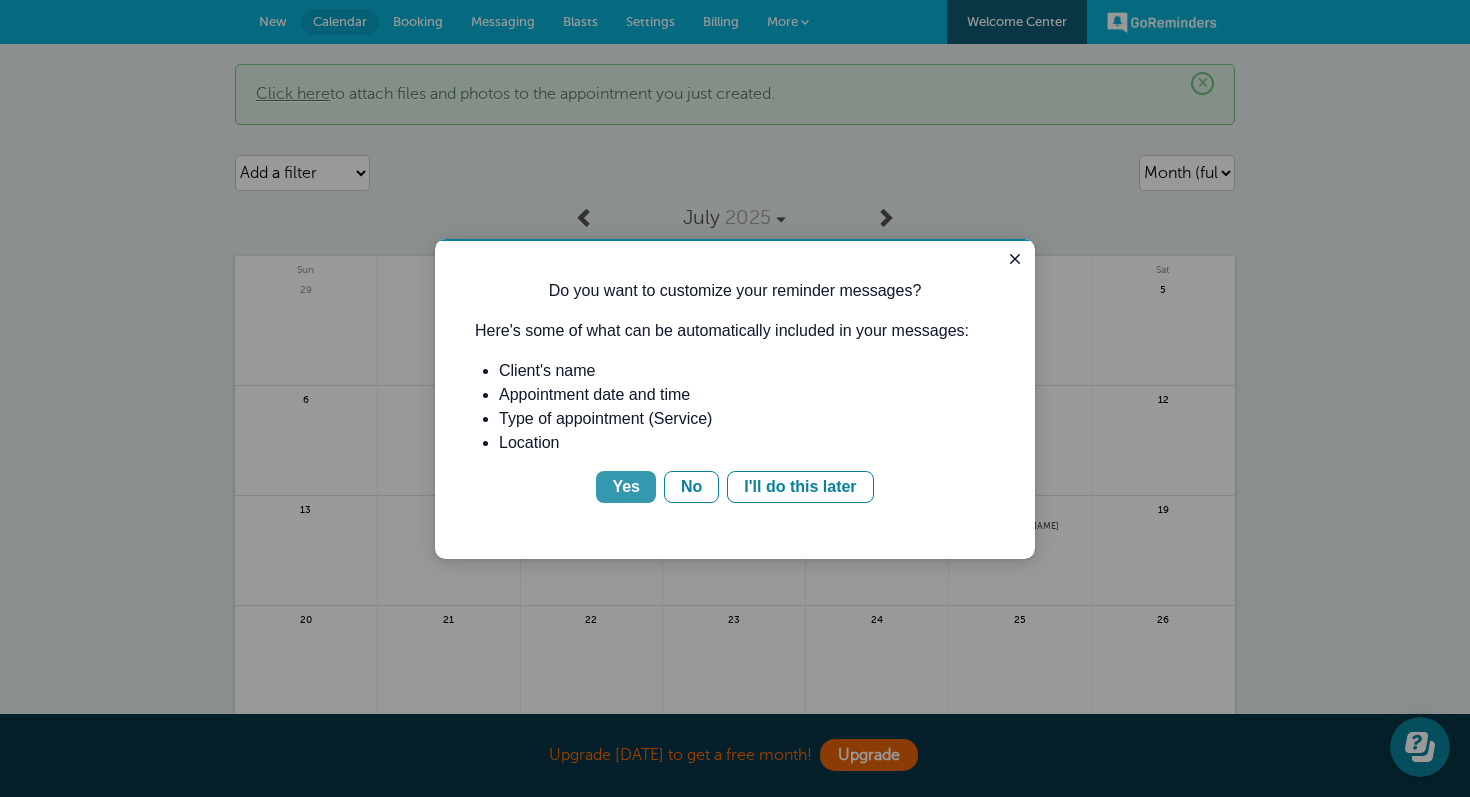 click on "Yes" at bounding box center [626, 487] 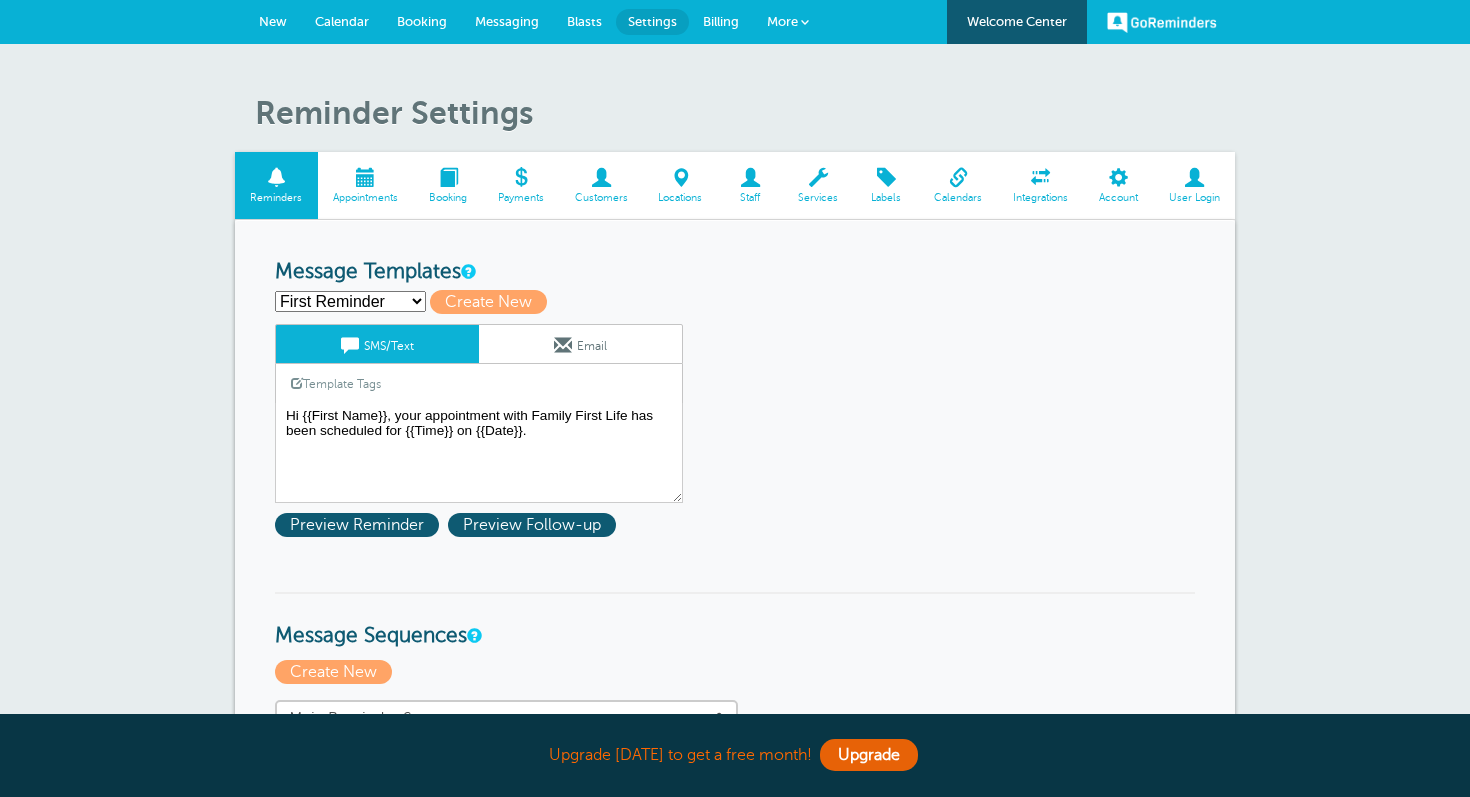 scroll, scrollTop: 0, scrollLeft: 0, axis: both 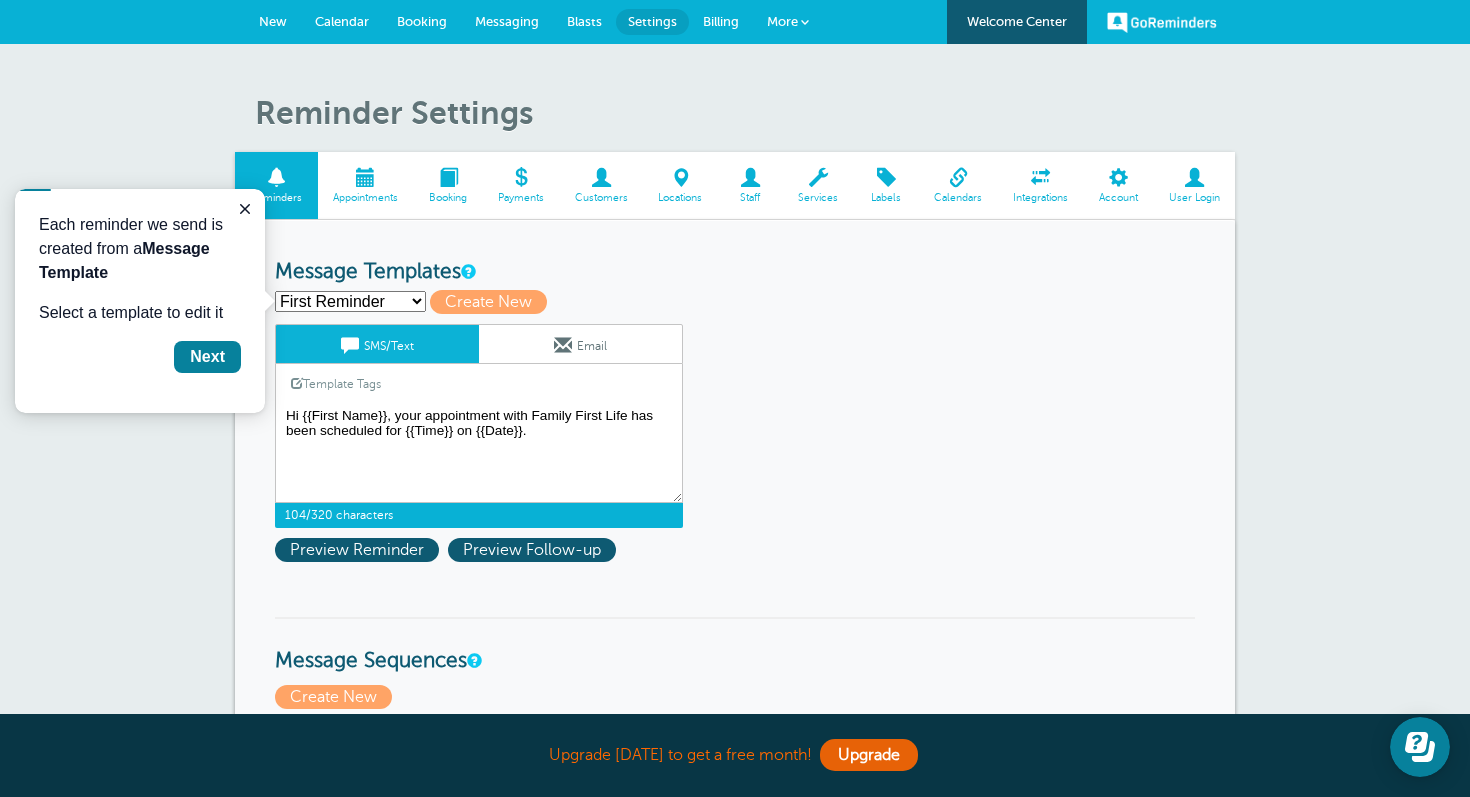 drag, startPoint x: 532, startPoint y: 415, endPoint x: 627, endPoint y: 417, distance: 95.02105 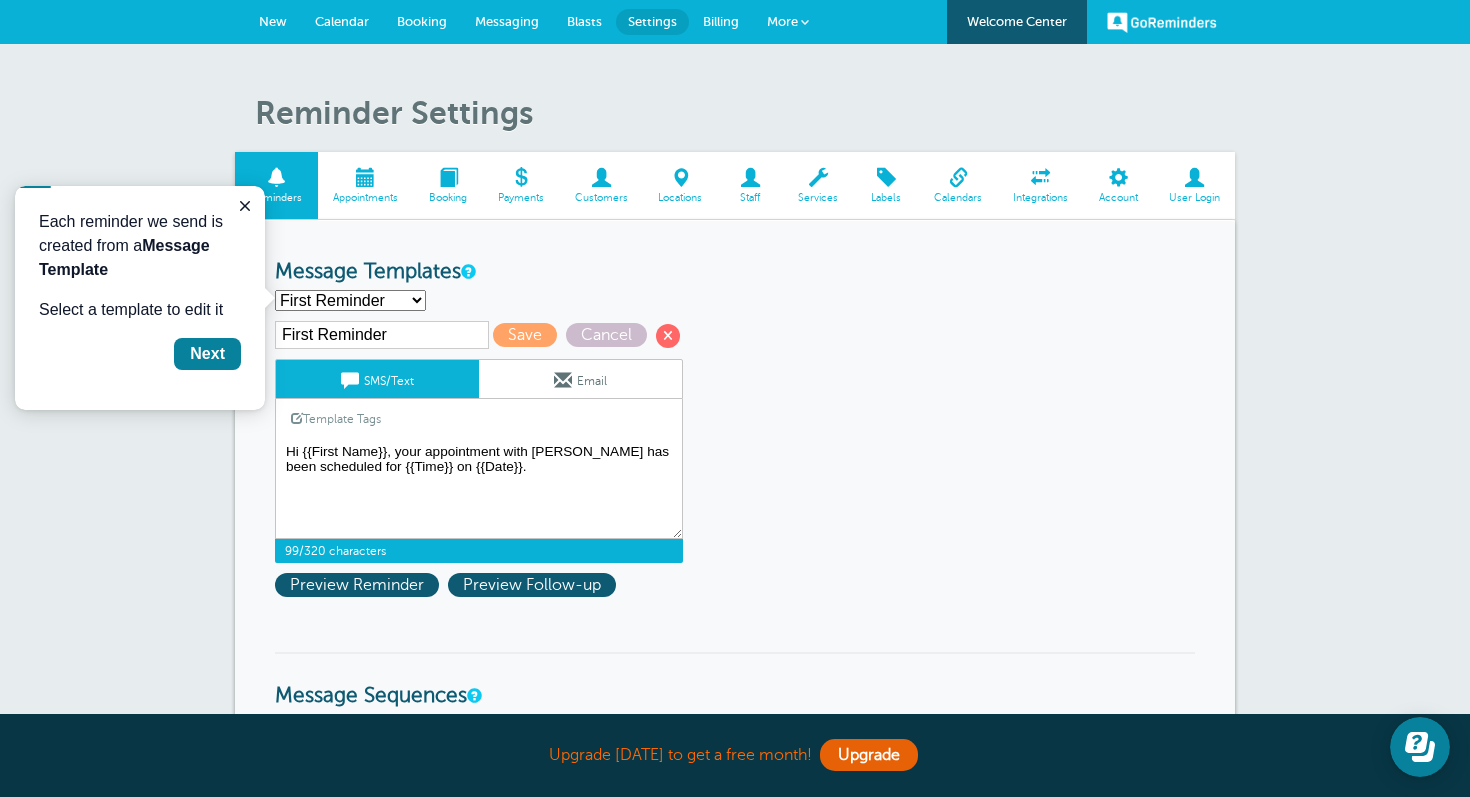 scroll, scrollTop: 12, scrollLeft: 0, axis: vertical 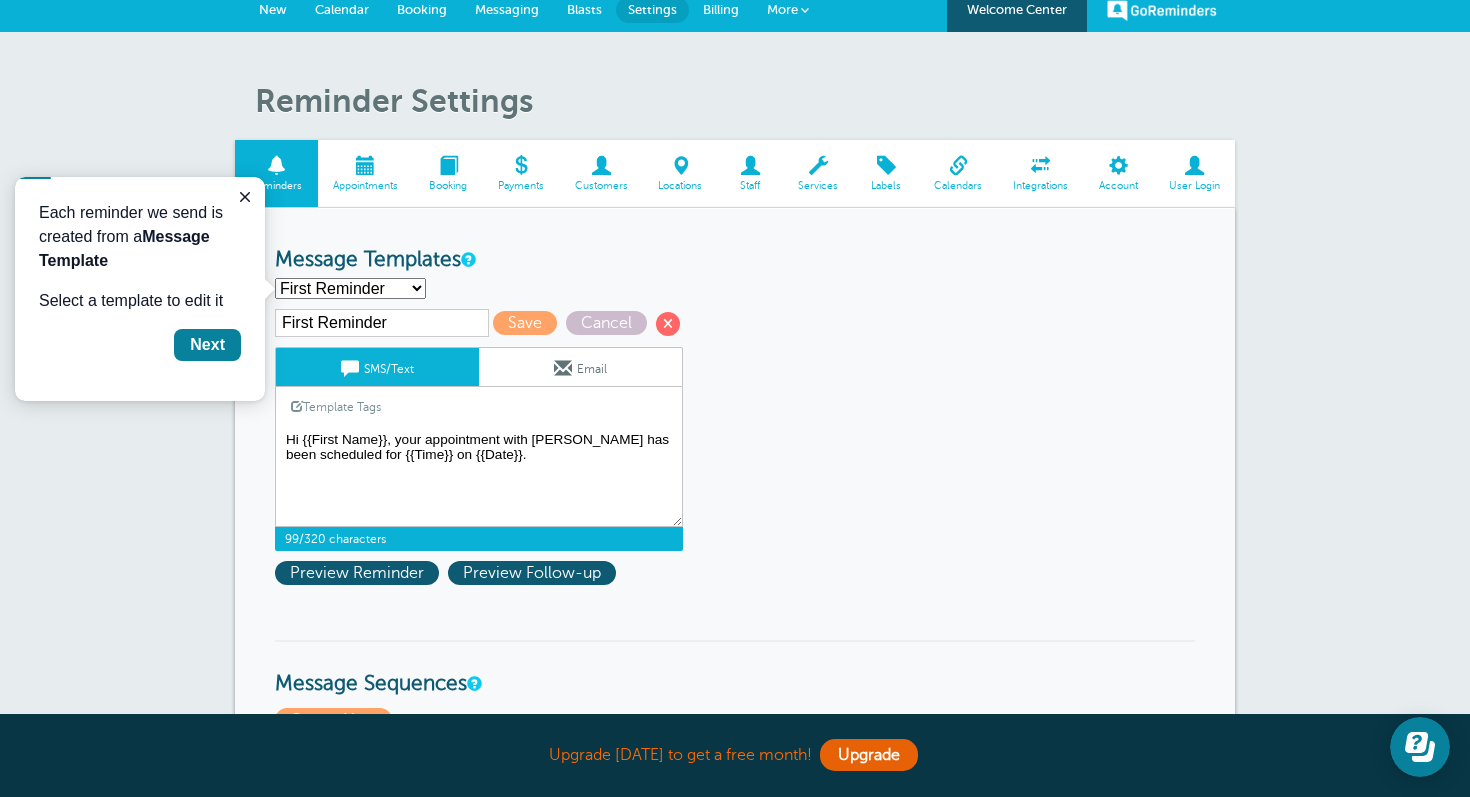 click on "Hi {{First Name}}, your appointment with Family First Life has been scheduled for {{Time}} on {{Date}}." at bounding box center (479, 477) 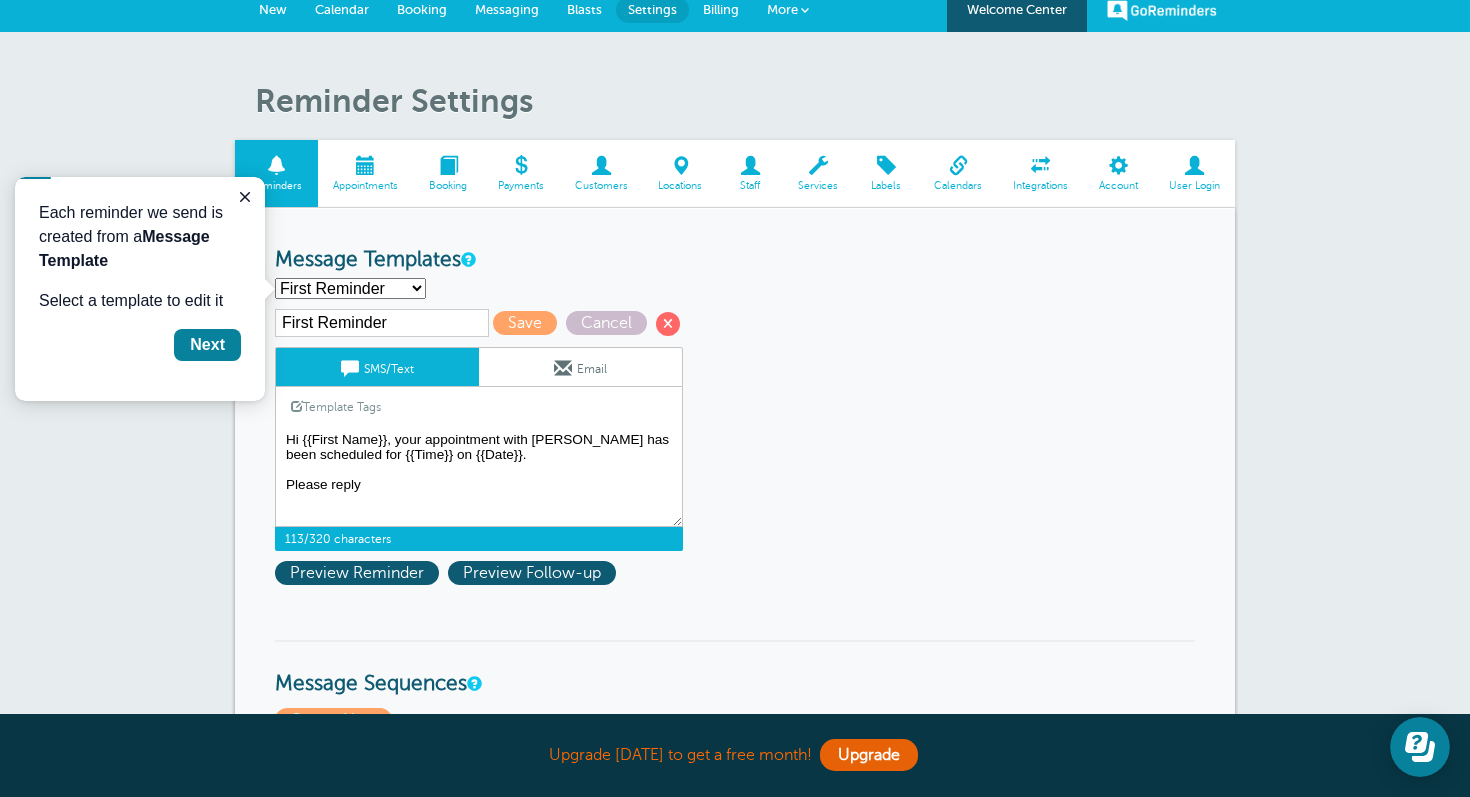 drag, startPoint x: 513, startPoint y: 479, endPoint x: 366, endPoint y: 494, distance: 147.76332 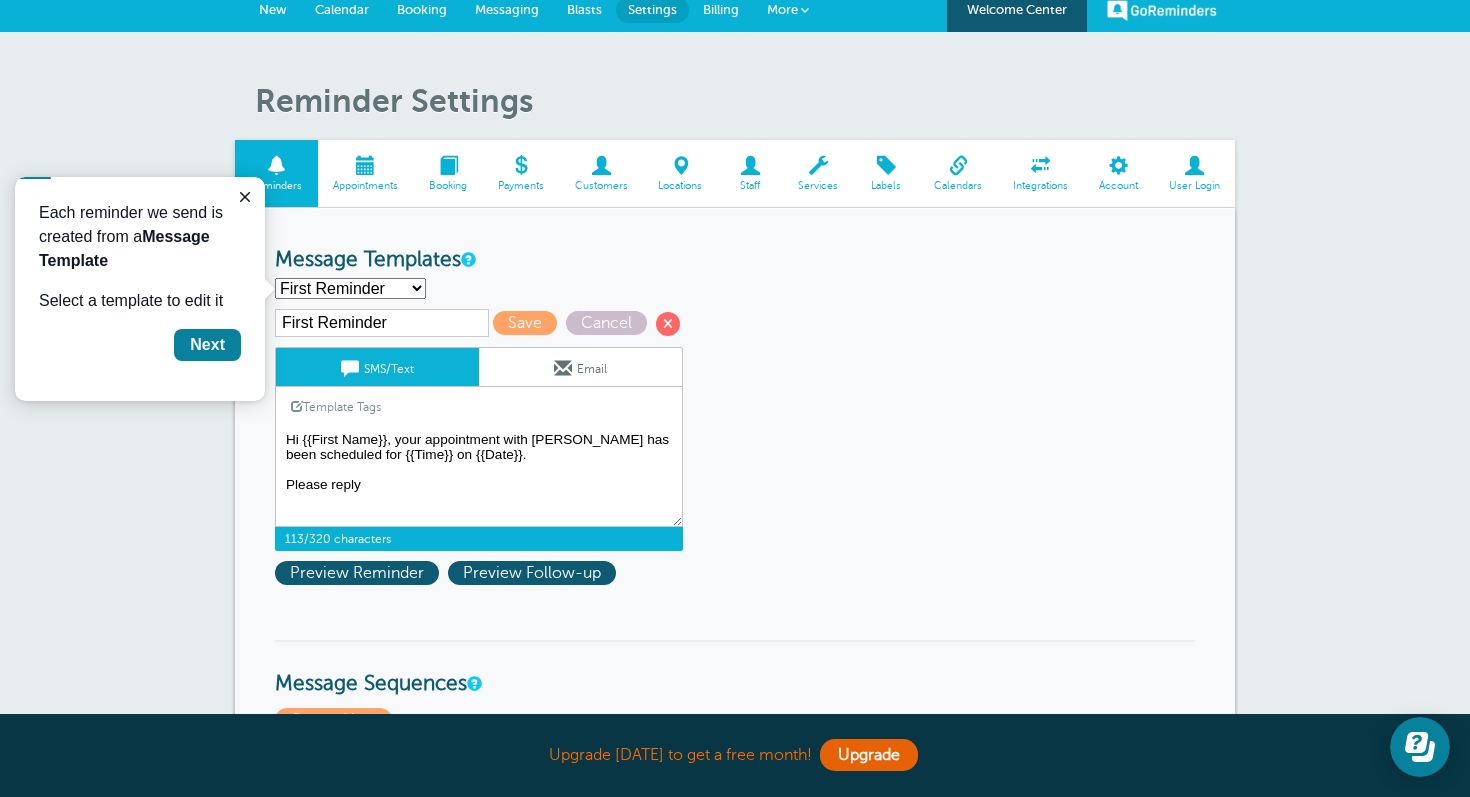 click on "Hi {{First Name}}, your appointment with Family First Life has been scheduled for {{Time}} on {{Date}}." at bounding box center [479, 477] 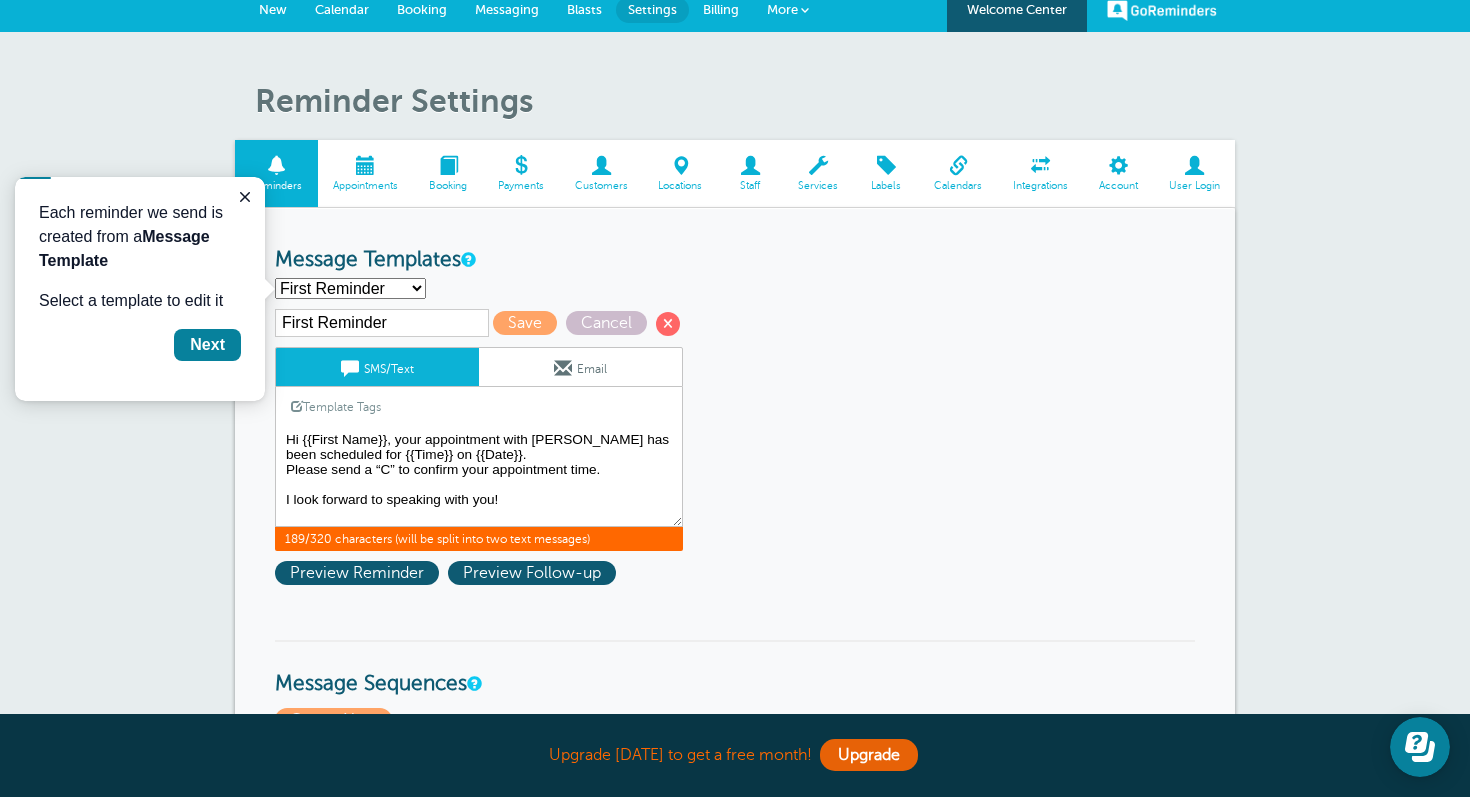 click on "Hi {{First Name}}, your appointment with Family First Life has been scheduled for {{Time}} on {{Date}}." at bounding box center [479, 477] 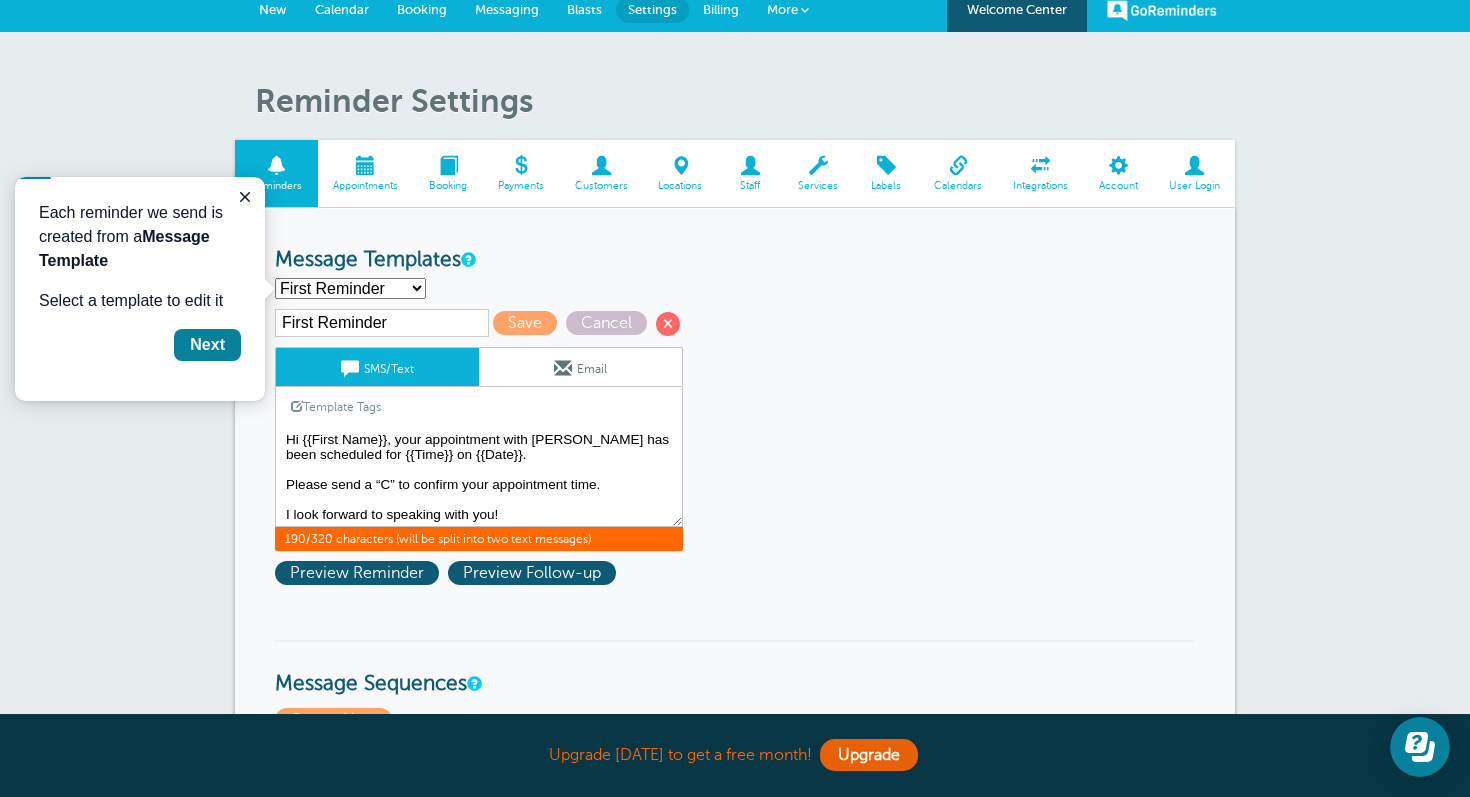 click on "Hi {{First Name}}, your appointment with Family First Life has been scheduled for {{Time}} on {{Date}}." at bounding box center (479, 477) 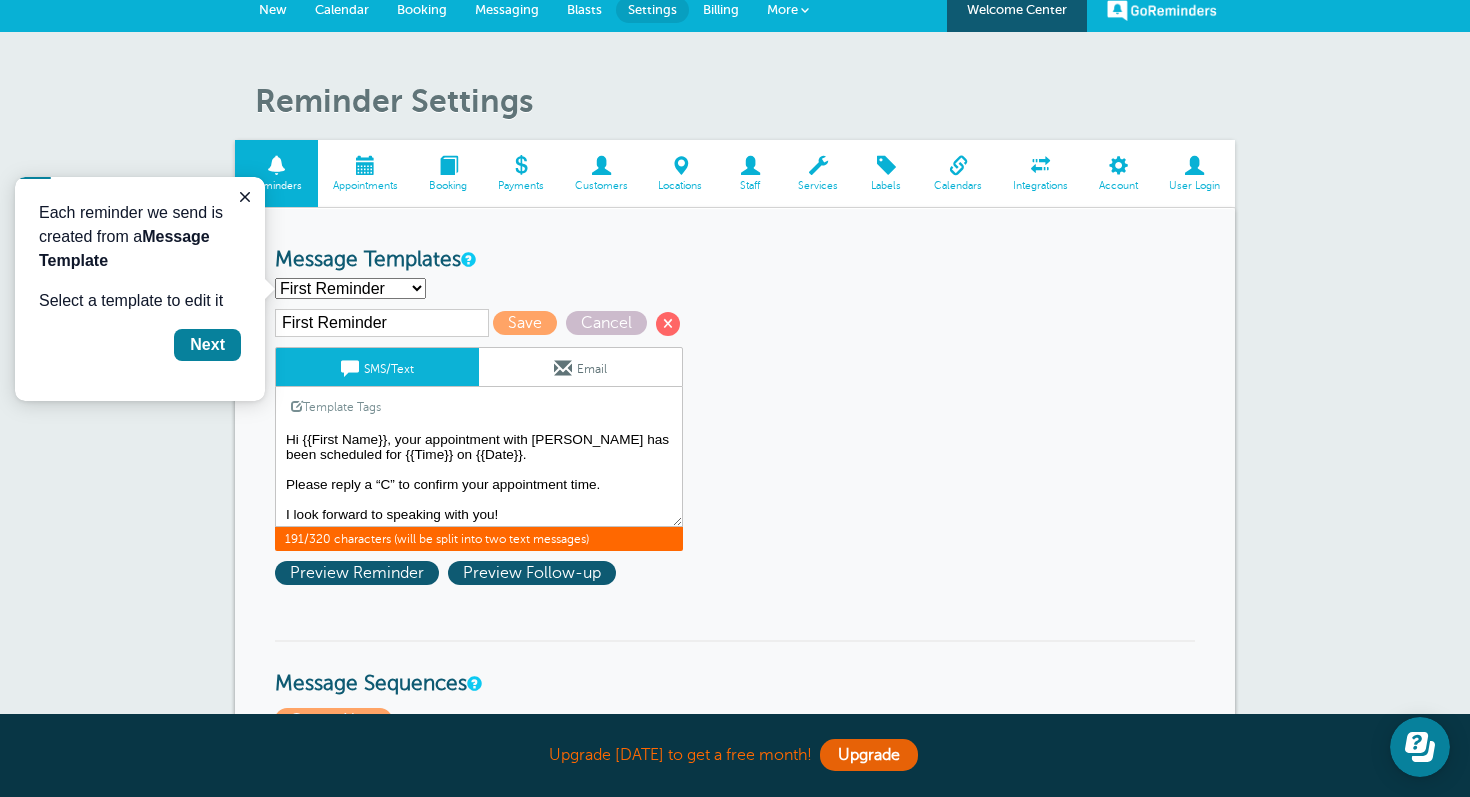 scroll, scrollTop: 4, scrollLeft: 0, axis: vertical 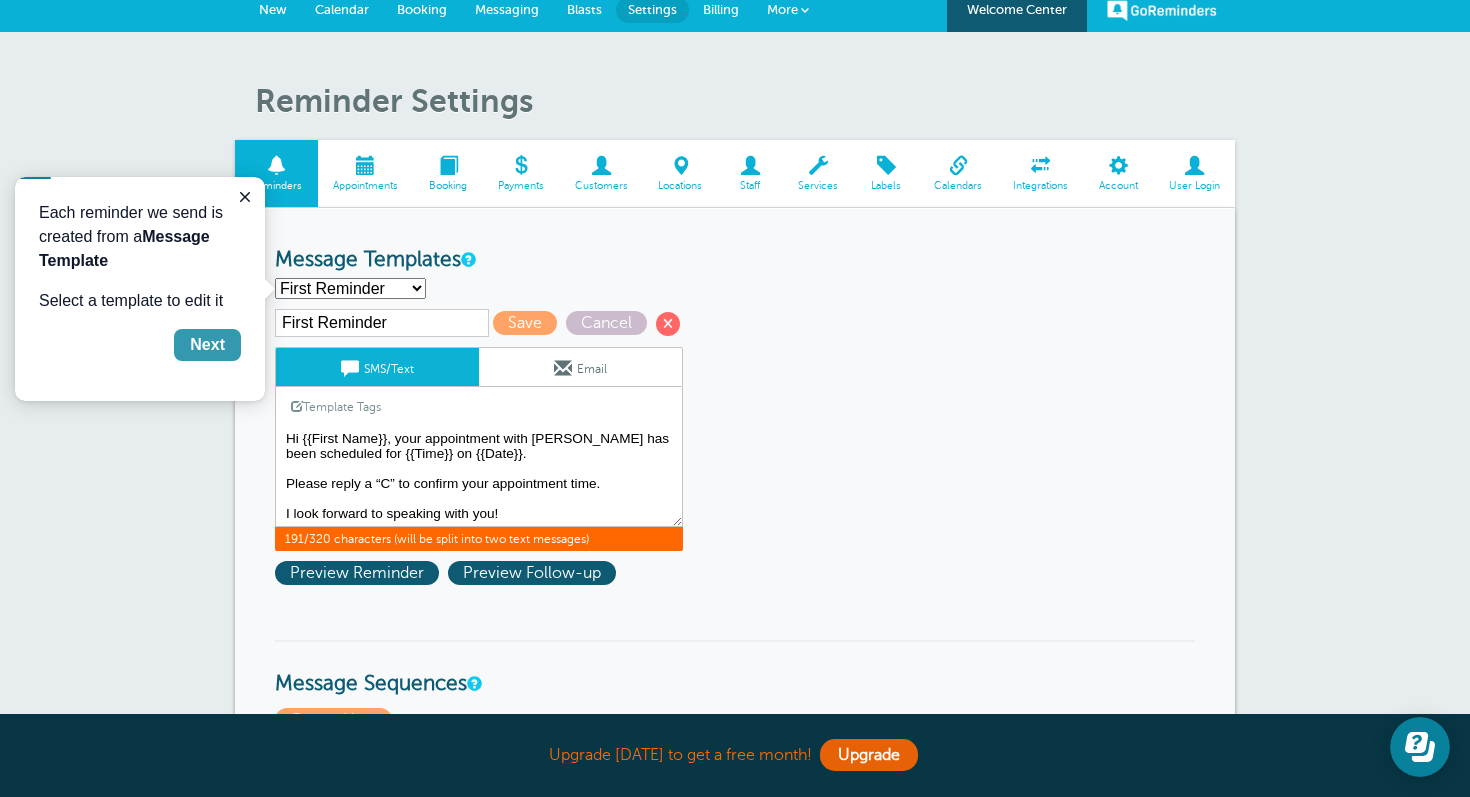 type on "Hi {{First Name}}, your appointment with [PERSON_NAME] has been scheduled for {{Time}} on {{Date}}.
Please reply a “C” to confirm your appointment time.
I look forward to speaking with you!" 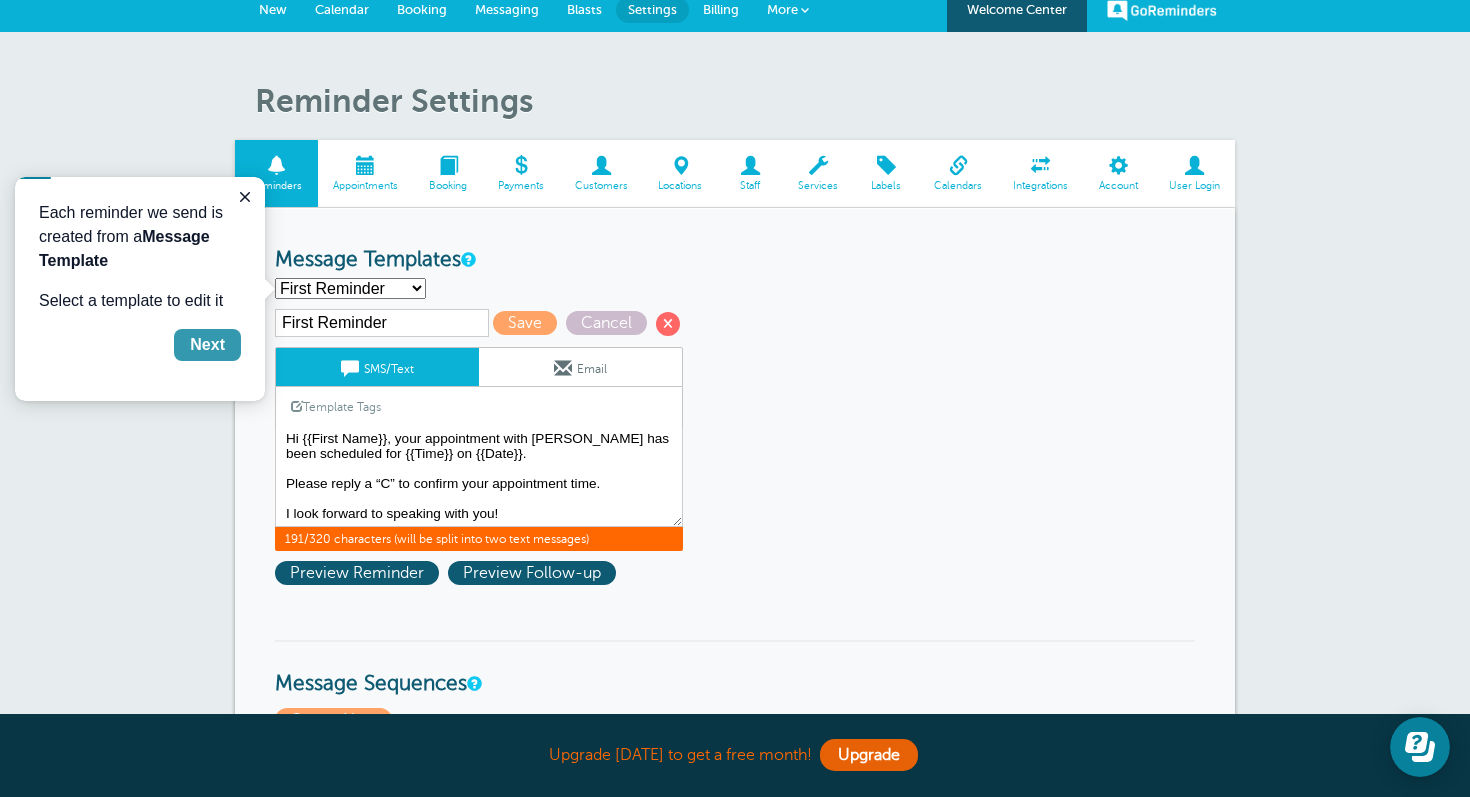click on "Next" at bounding box center [207, 345] 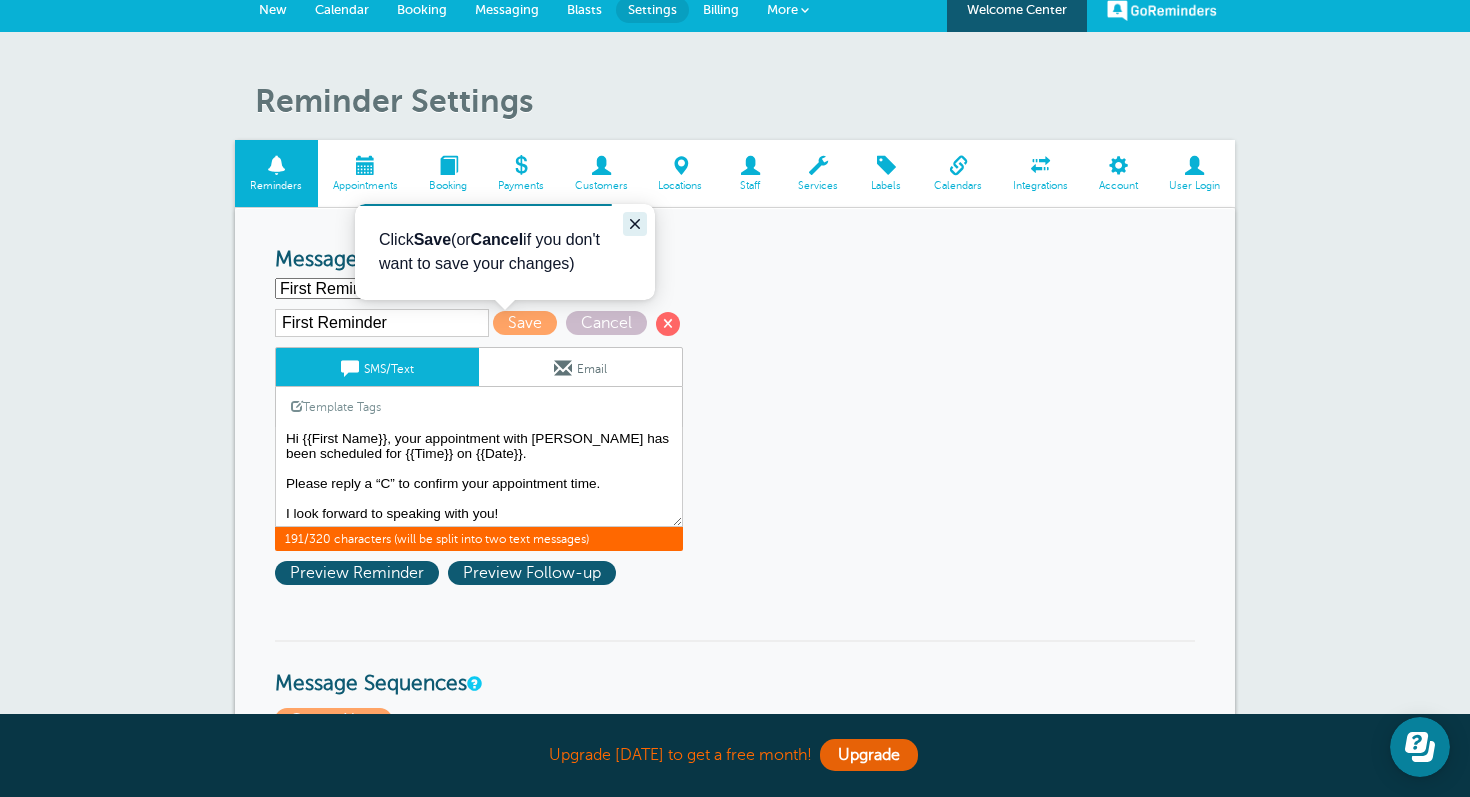 click 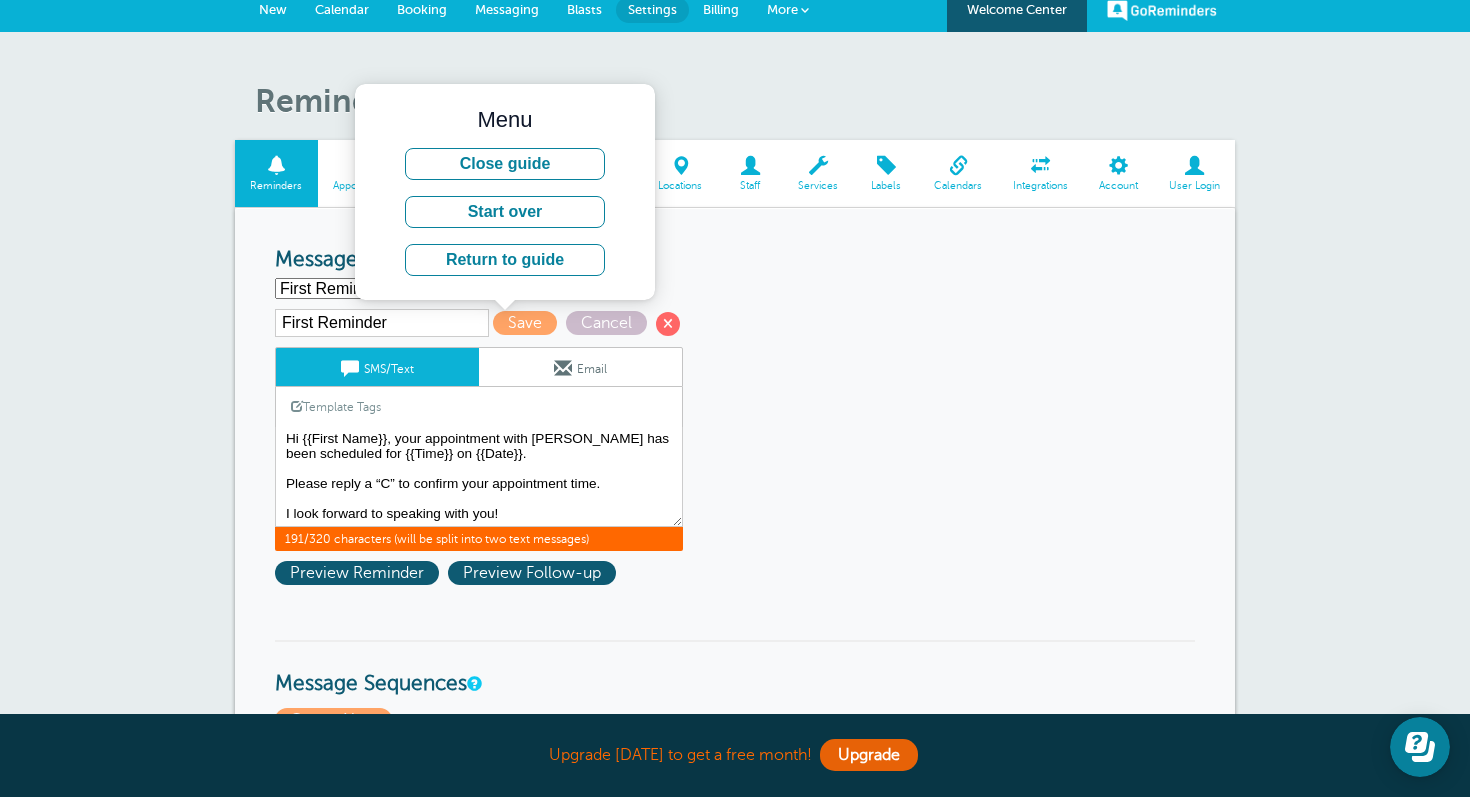 click on "Reminder Schedule
1st reminder:
Immediately 1 2 3 4 5 6 7 8 9 10 11 12 13 14 15 16 17 18 19 20 21 22 23 24 25 26 27 28 29 30
hour(s) day(s)
after creating  the appointment.
before  the appointment.
2nd reminder:
None 1 2 3 4 5 6 7 8 9 10 11 12 13 14 15 16 17 18 19 20 21 22 23 24 25 26 27 28 29 30
hour(s) day(s)
before  the appointment.
3rd reminder:						 None 1 2 3 4 5 6 7 8 9 10 11 12 13 14 15 16 17 18 19 20 21 22 23 24 25 26 27 28 29 30
hour(s) day(s)
before  the appointment.
Message Templates
First Reminder
Second Reminder" at bounding box center [735, 1159] 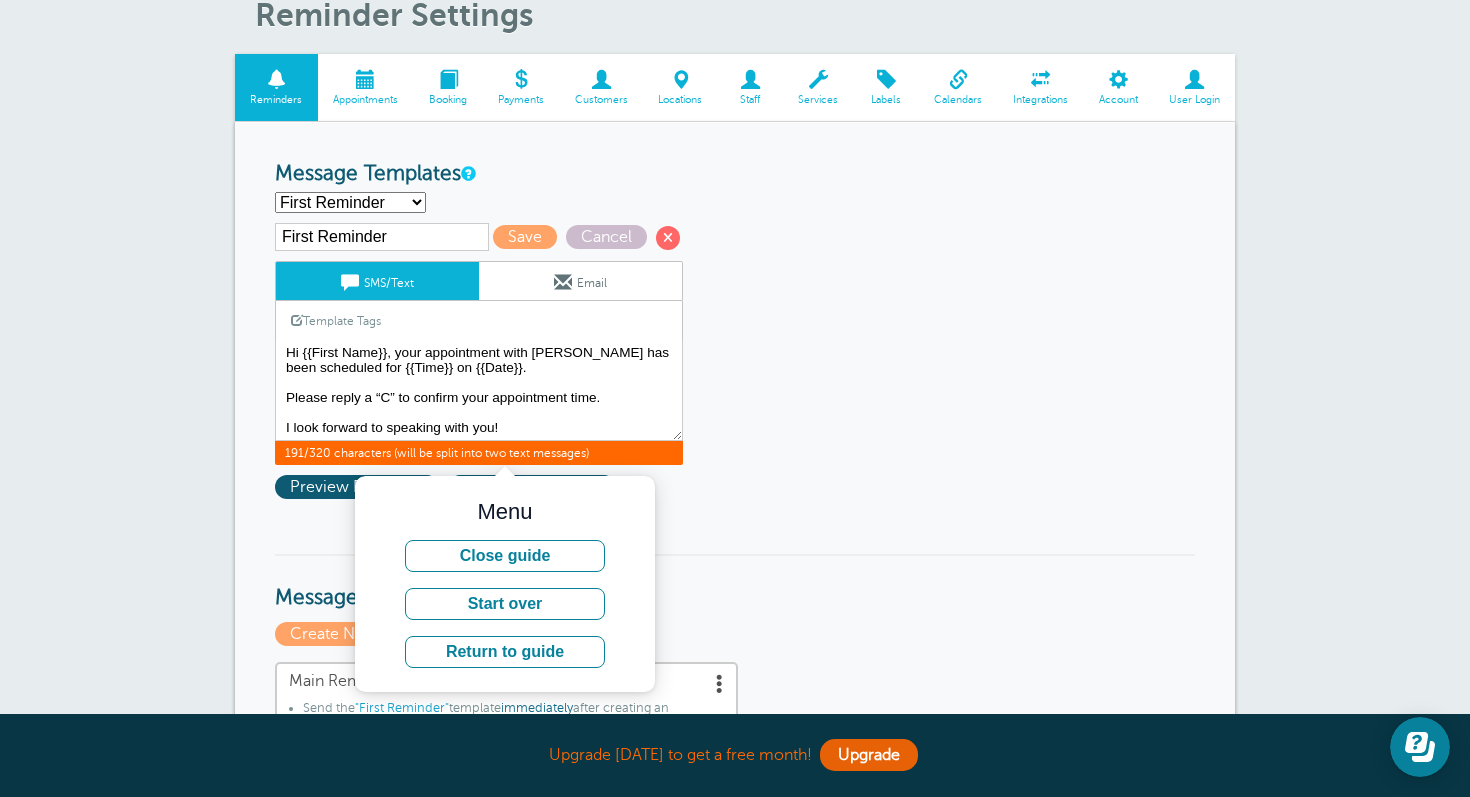 scroll, scrollTop: 100, scrollLeft: 0, axis: vertical 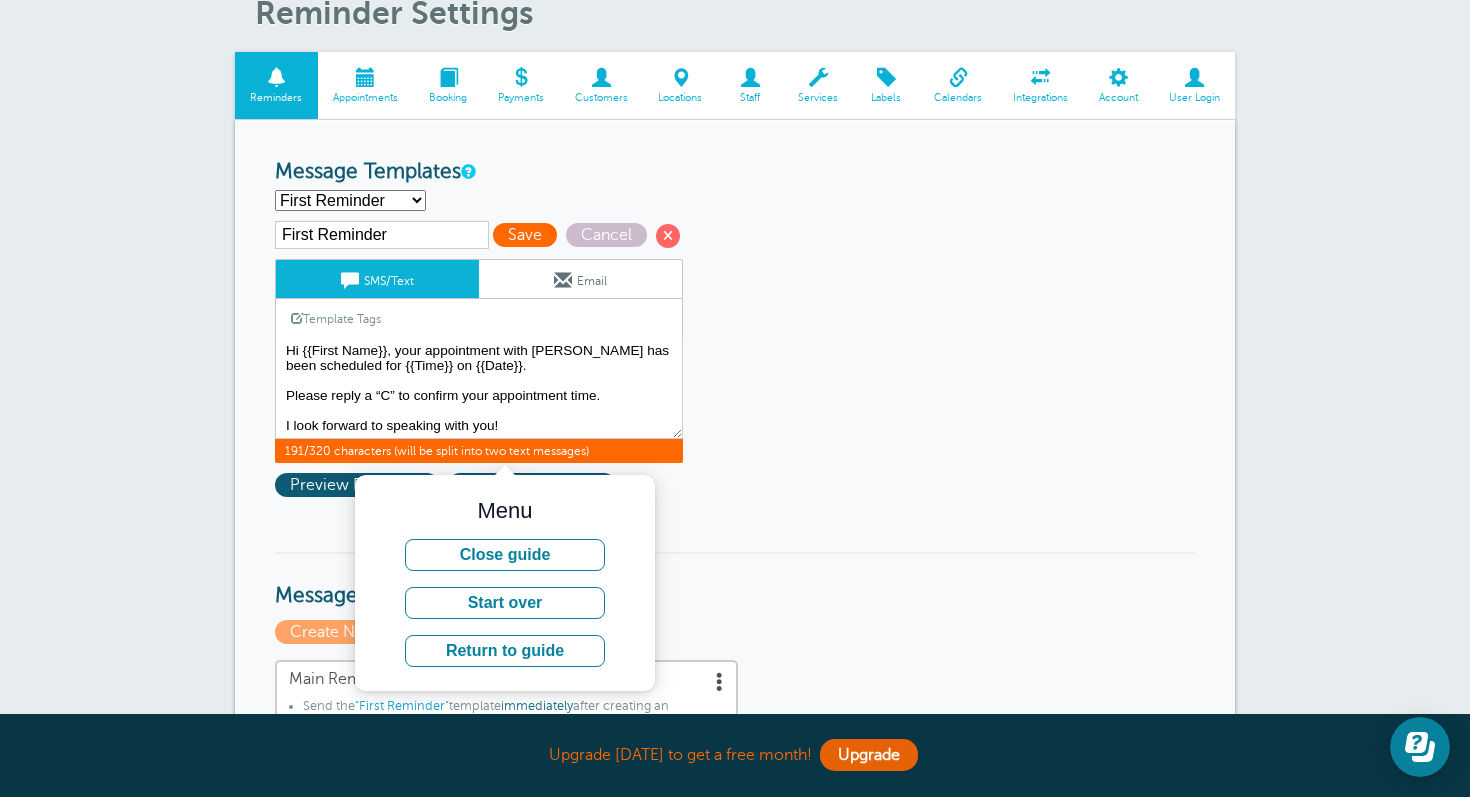 click on "Save" at bounding box center [525, 235] 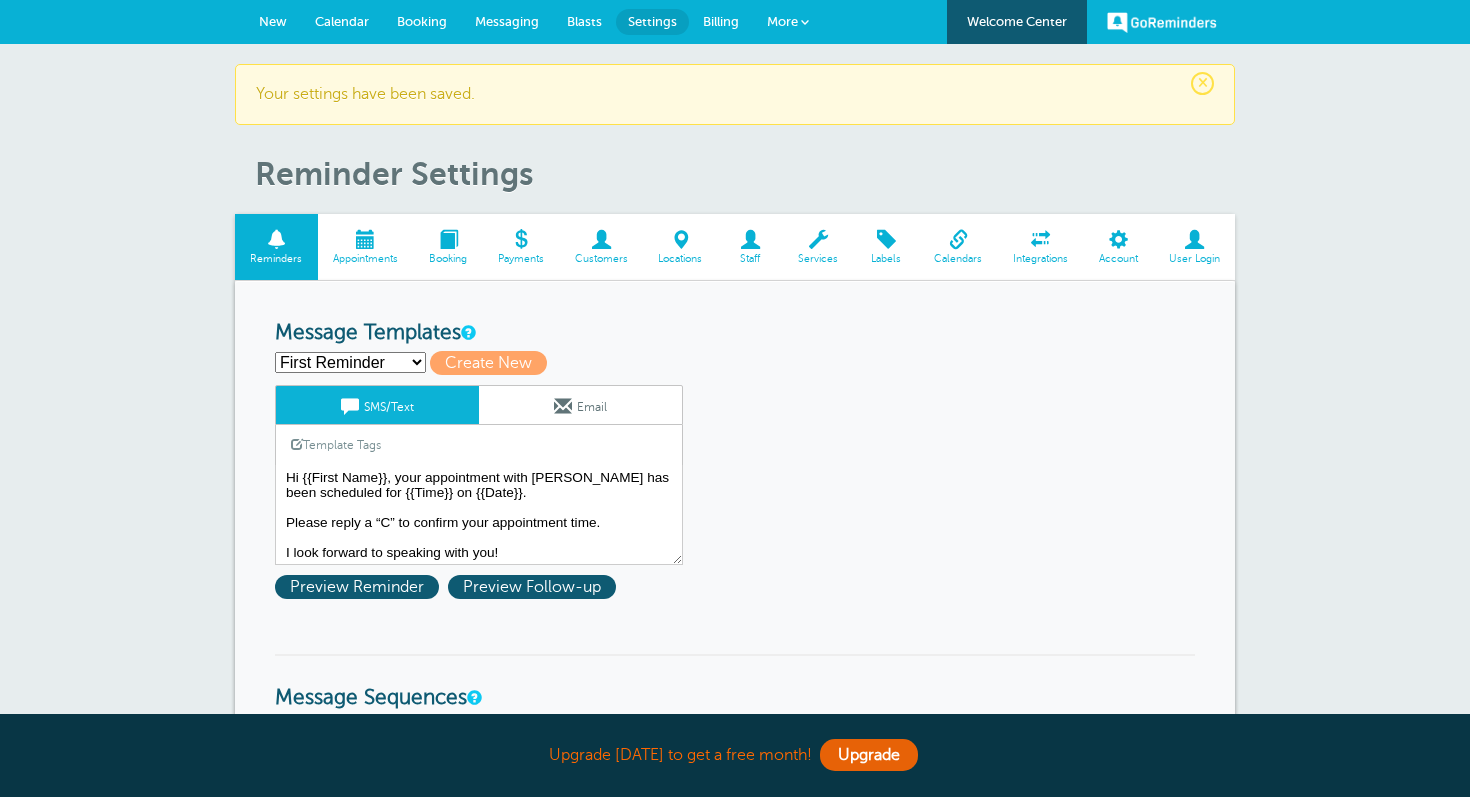 scroll, scrollTop: 0, scrollLeft: 0, axis: both 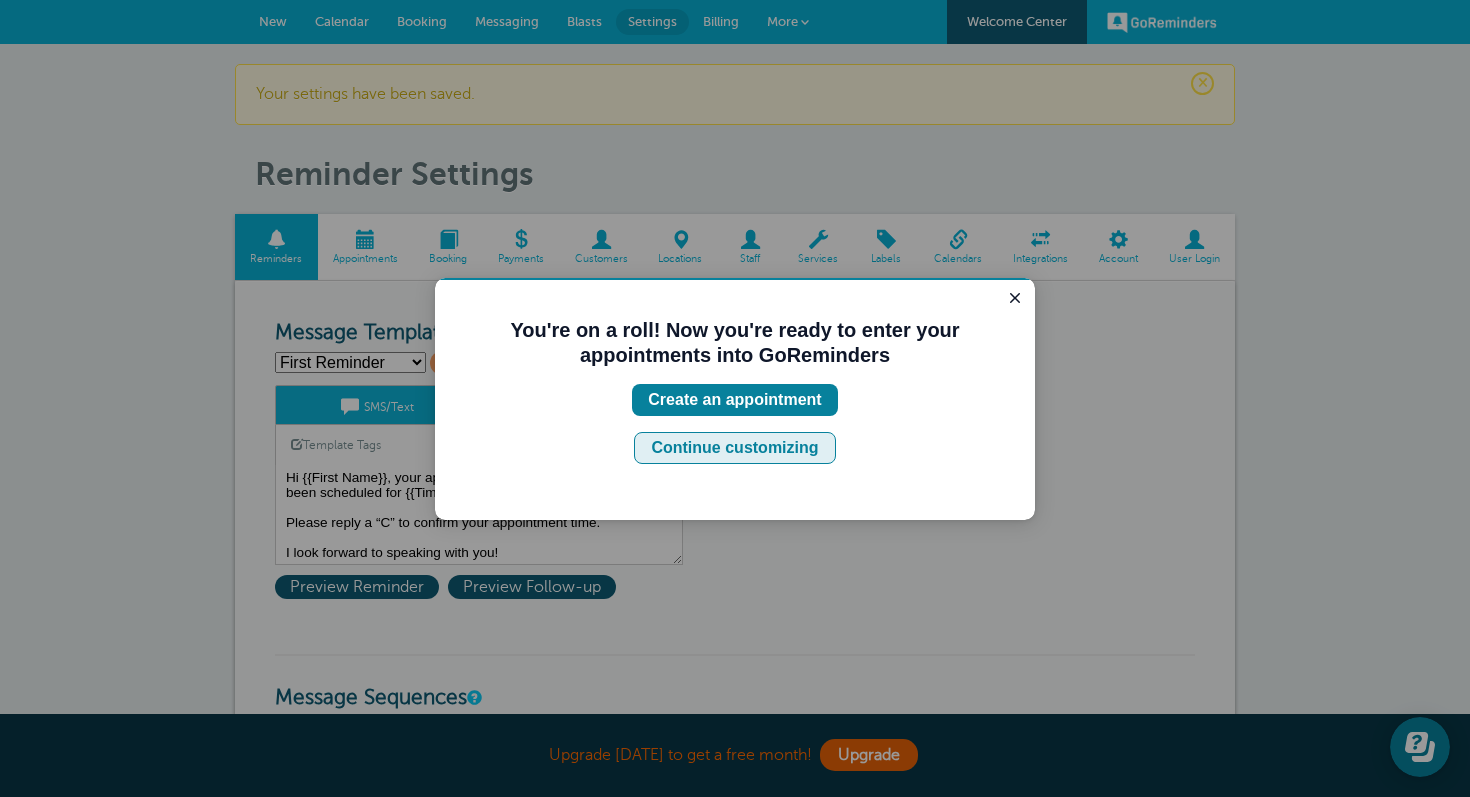 click on "Continue customizing" at bounding box center [734, 448] 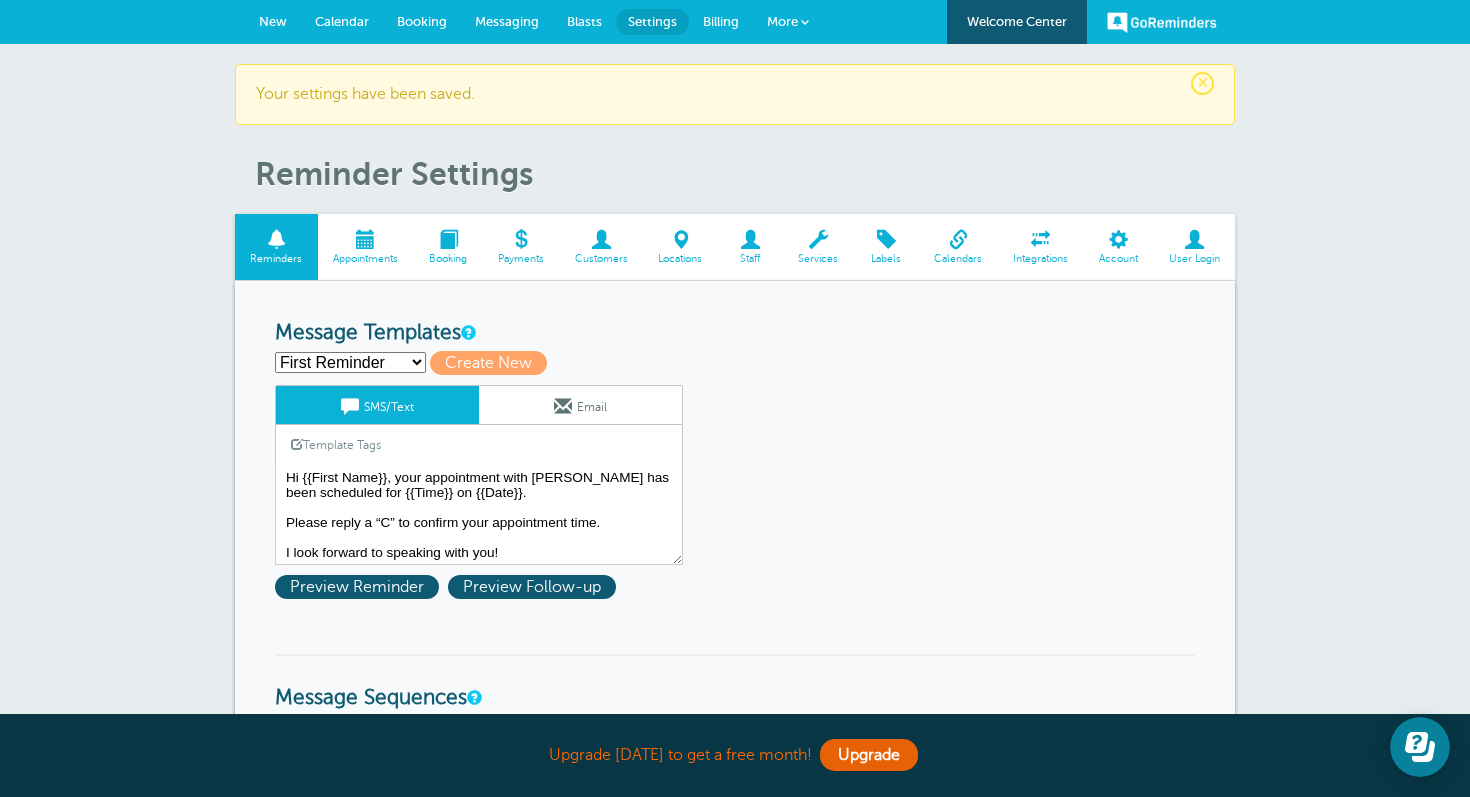 scroll, scrollTop: 4, scrollLeft: 0, axis: vertical 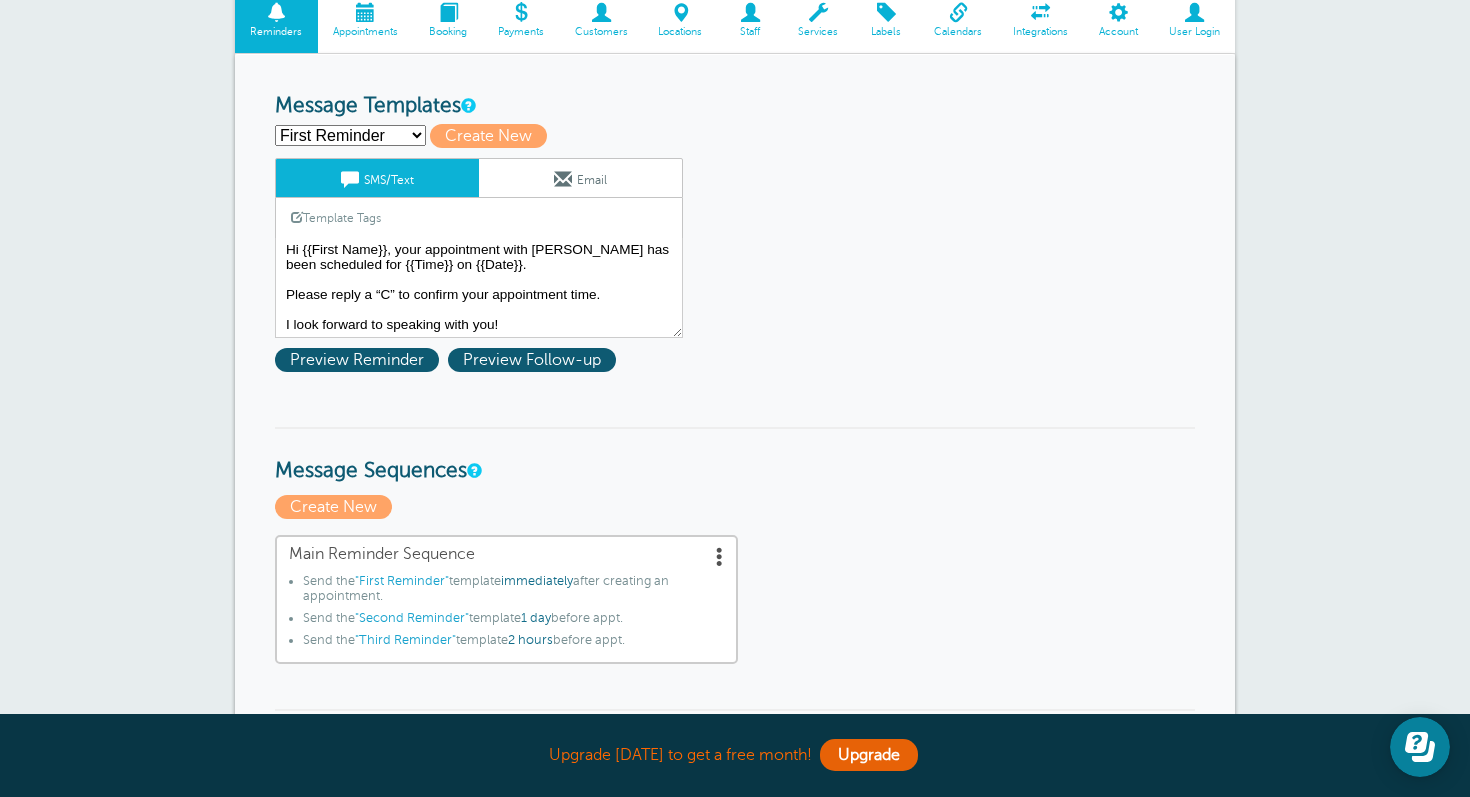 click on "First Reminder
Second Reminder
Third Reminder
Create new..." at bounding box center (350, 135) 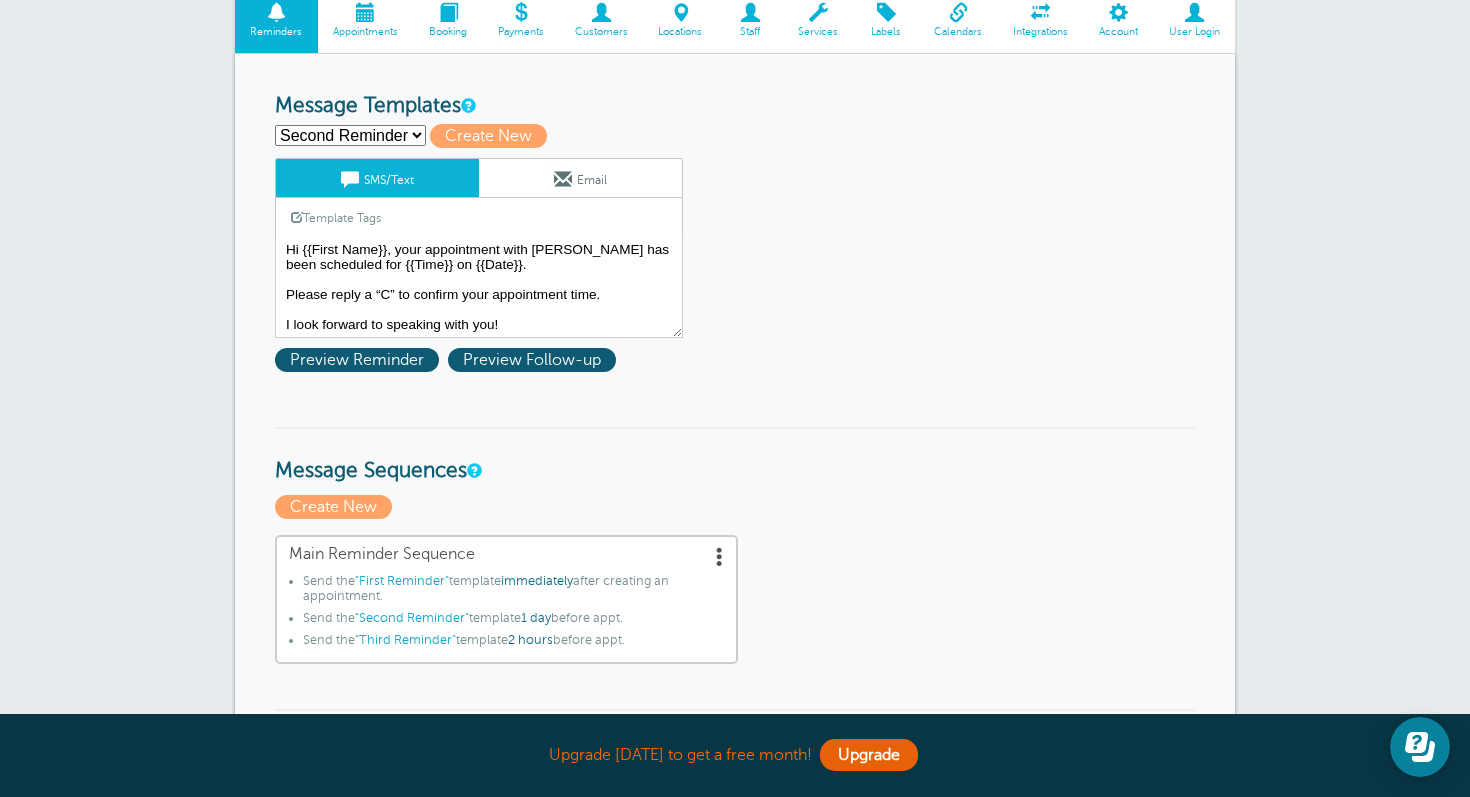 type on "Second Reminder" 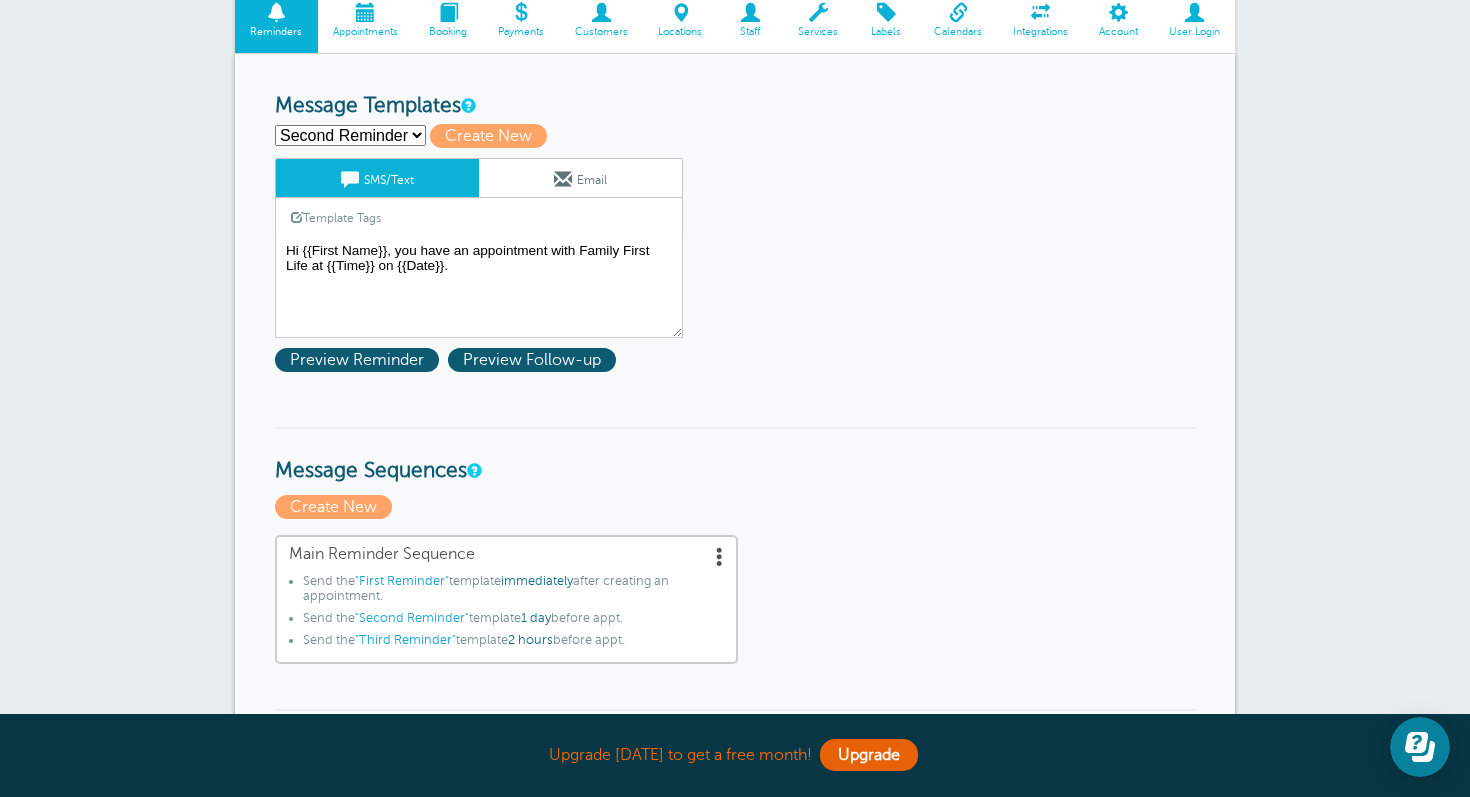 scroll, scrollTop: 0, scrollLeft: 0, axis: both 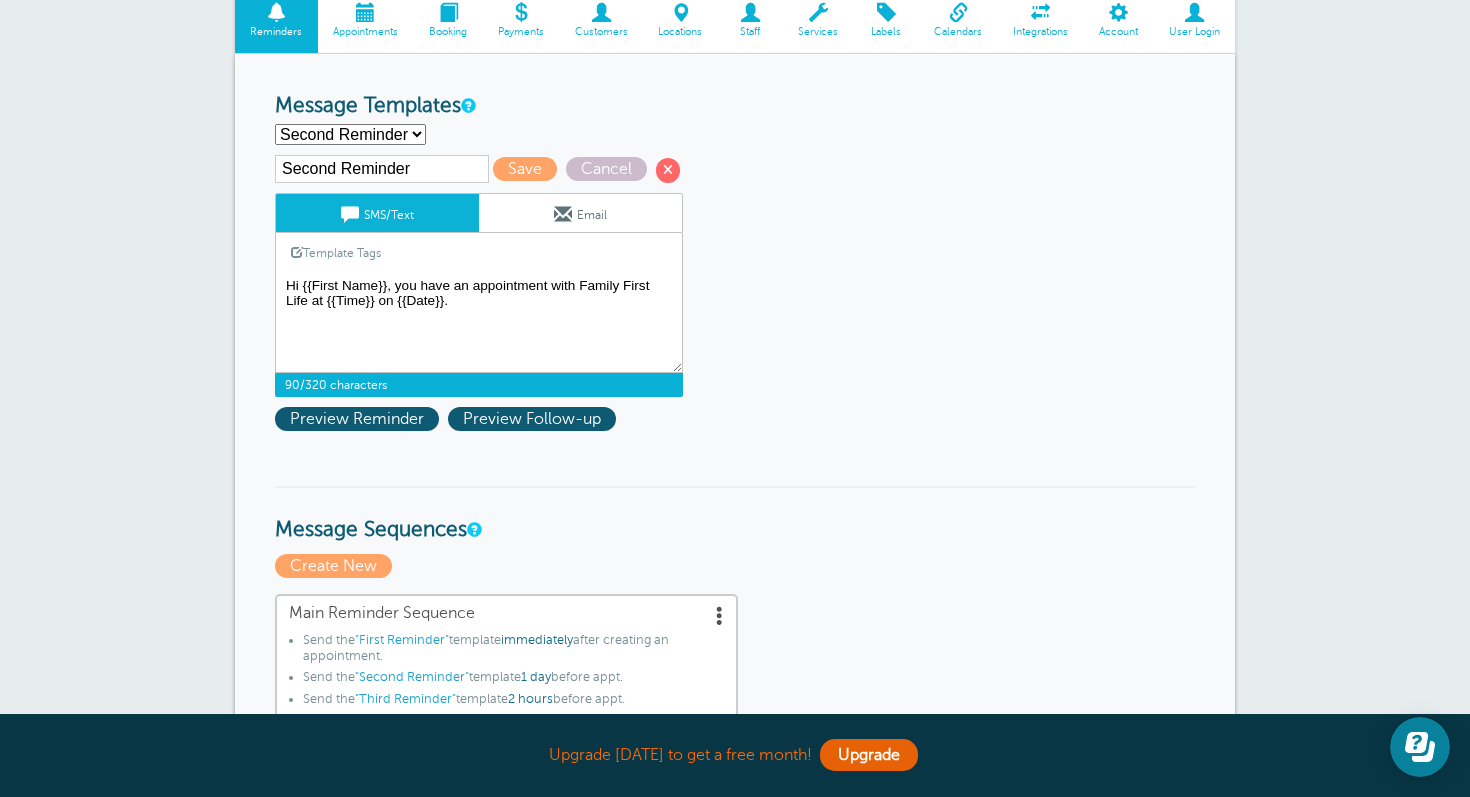 drag, startPoint x: 580, startPoint y: 289, endPoint x: 306, endPoint y: 309, distance: 274.72894 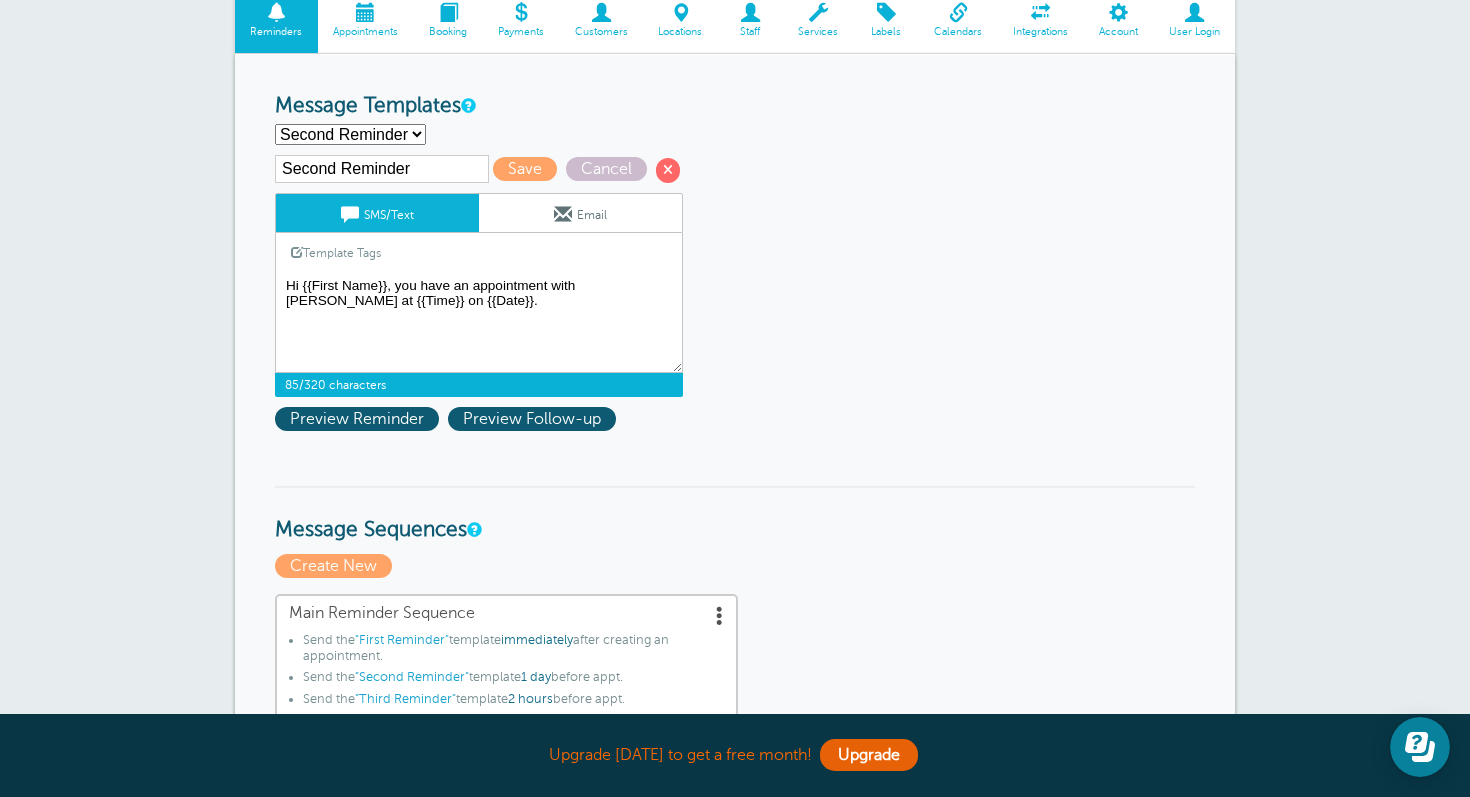 click on "Hi {{First Name}}, your appointment with Ashley Greco has been scheduled for {{Time}} on {{Date}}.
Please reply a “C” to confirm your appointment time.
I look forward to speaking with you!" at bounding box center [479, 323] 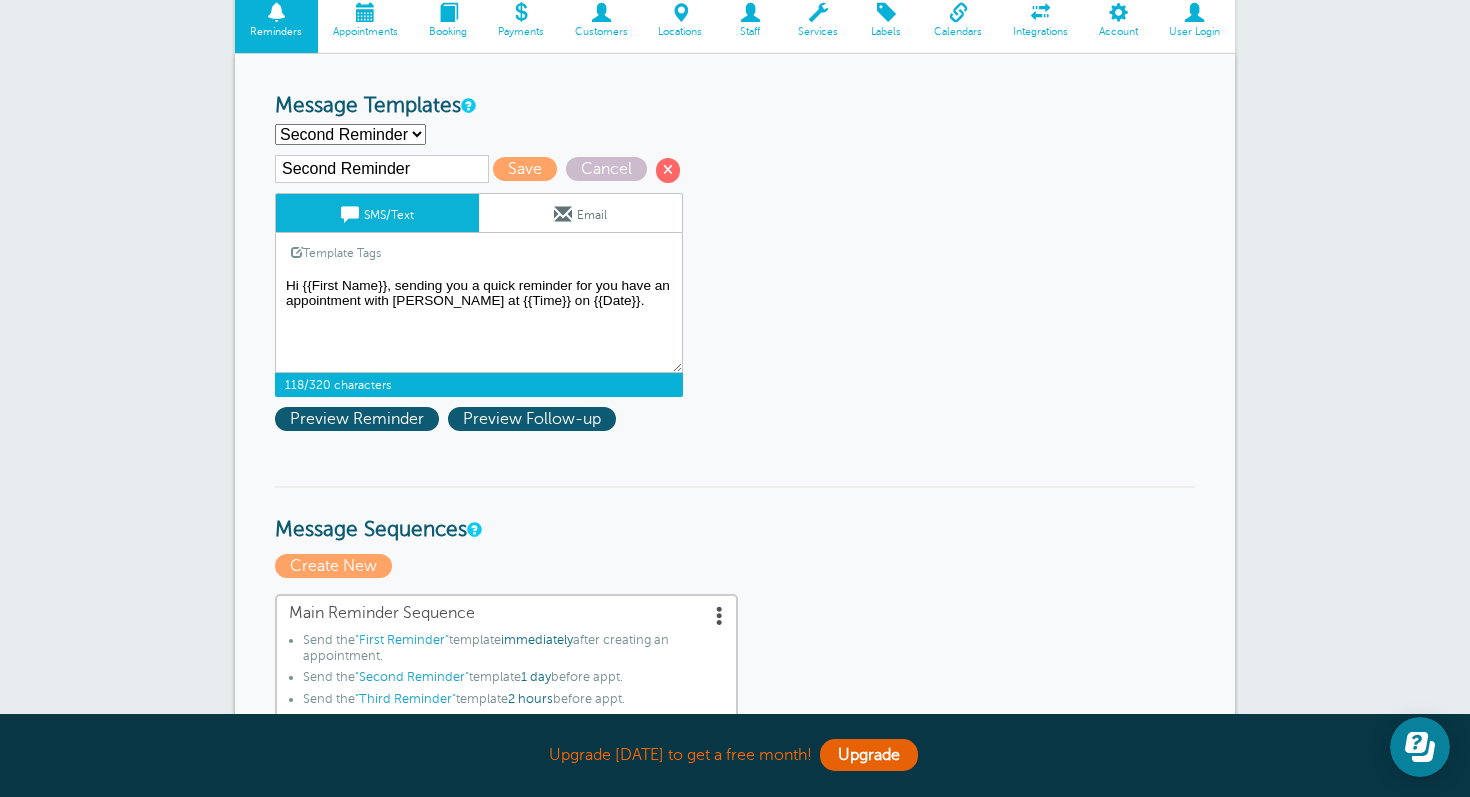 click on "Hi {{First Name}}, your appointment with Ashley Greco has been scheduled for {{Time}} on {{Date}}.
Please reply a “C” to confirm your appointment time.
I look forward to speaking with you!" at bounding box center [479, 323] 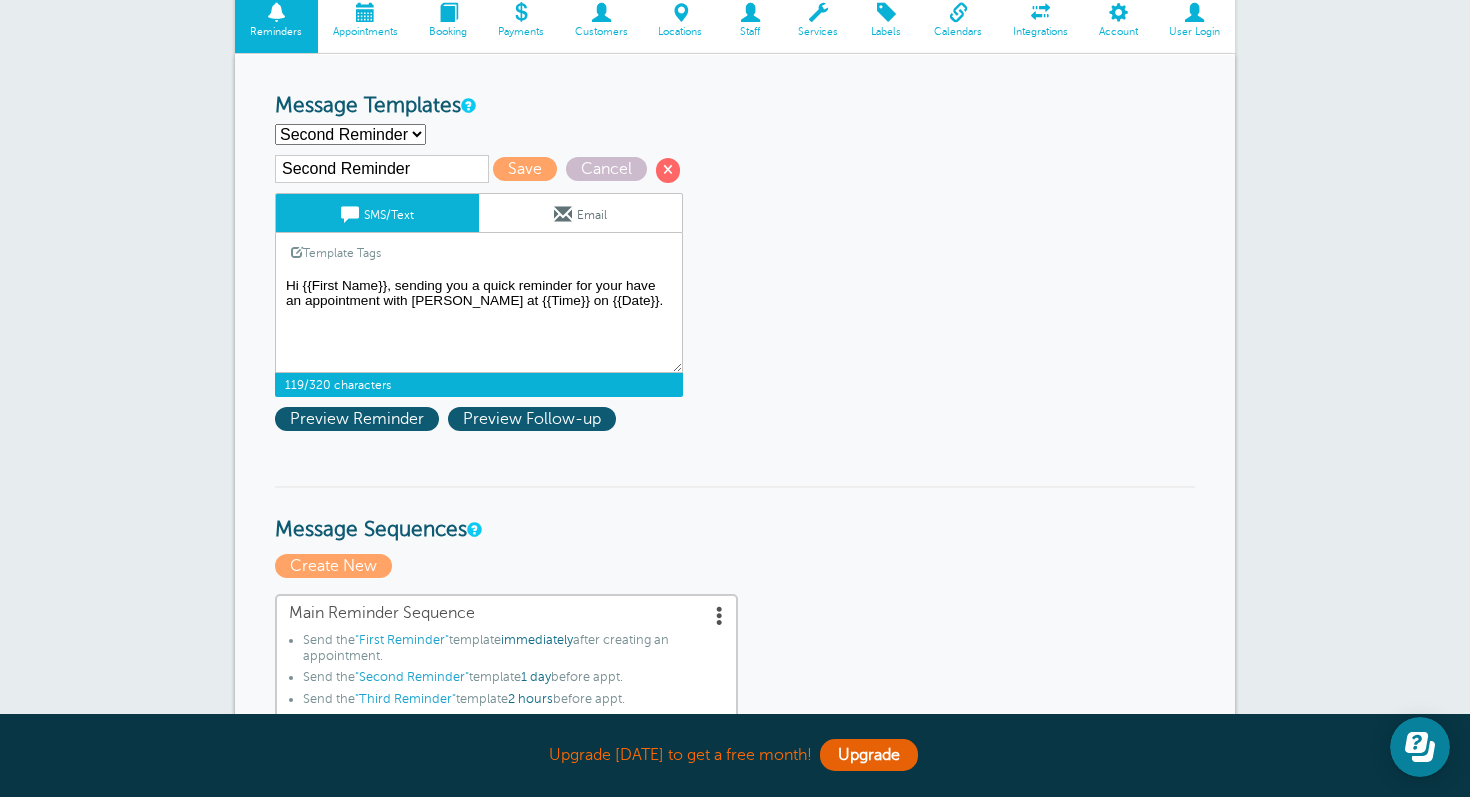 click on "Hi {{First Name}}, your appointment with Ashley Greco has been scheduled for {{Time}} on {{Date}}.
Please reply a “C” to confirm your appointment time.
I look forward to speaking with you!" at bounding box center [479, 323] 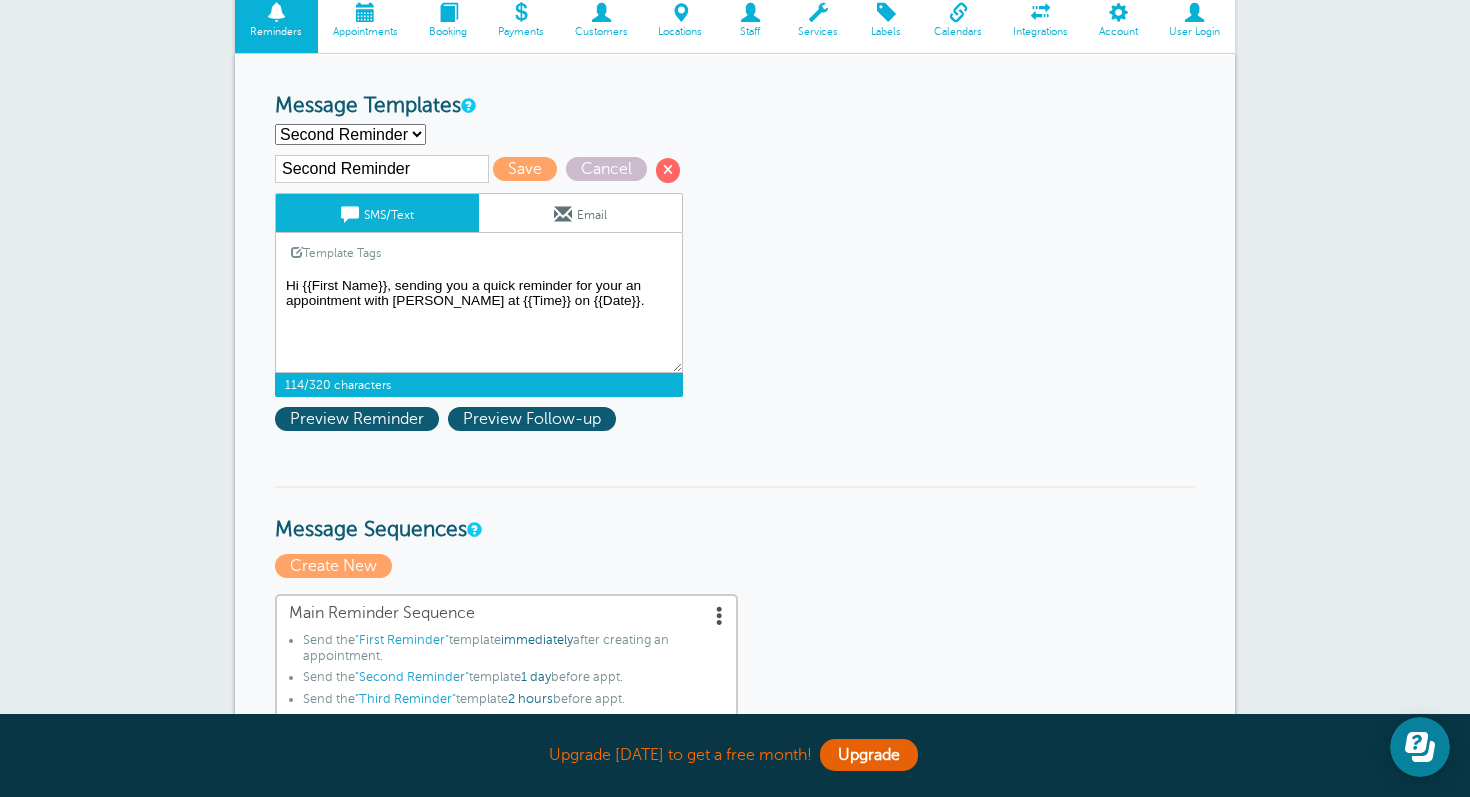 click on "Hi {{First Name}}, your appointment with Ashley Greco has been scheduled for {{Time}} on {{Date}}.
Please reply a “C” to confirm your appointment time.
I look forward to speaking with you!" at bounding box center (479, 323) 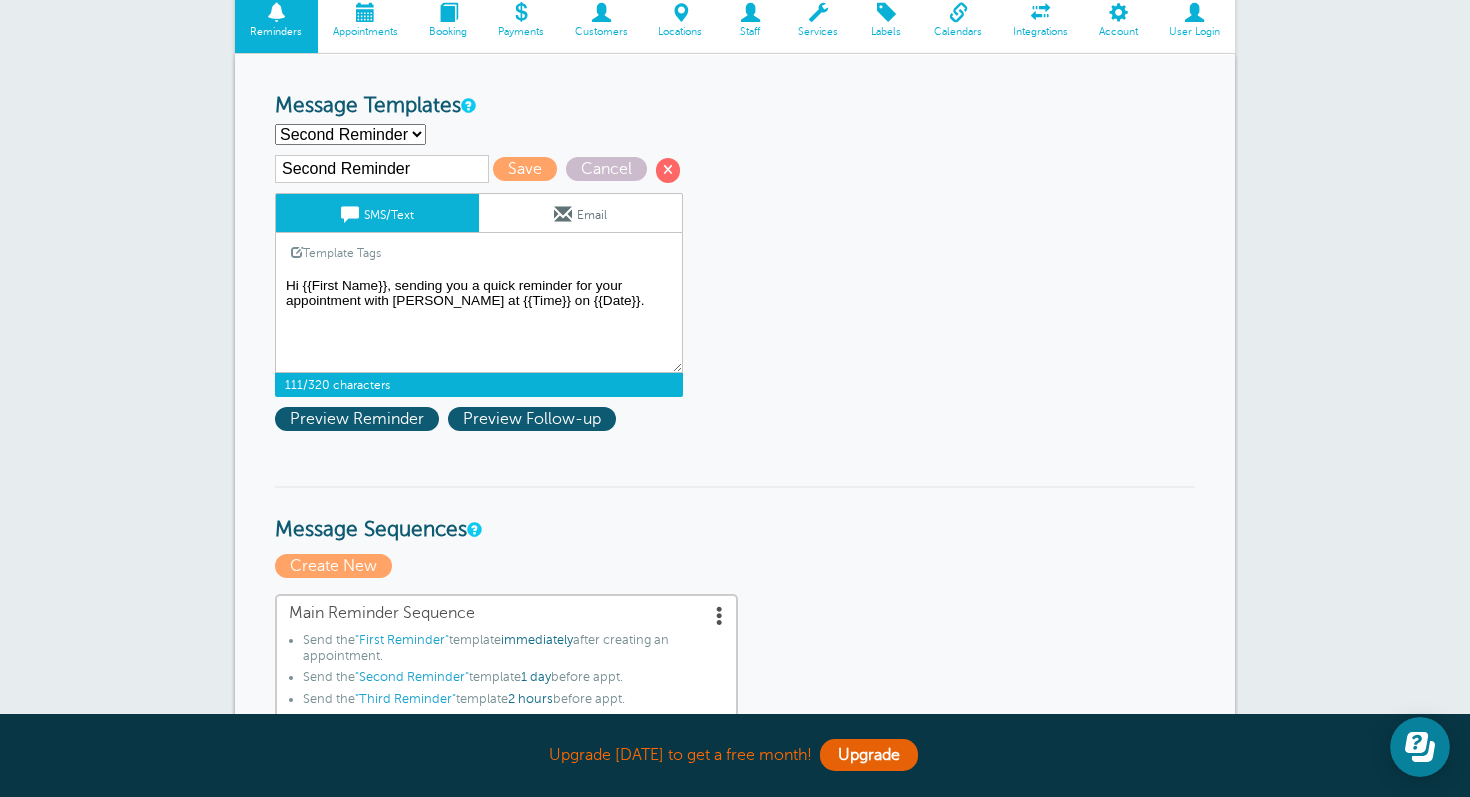 type on "Hi {{First Name}}, sending you a quick reminder for your appointment with Ashley Greco at {{Time}} on {{Date}}." 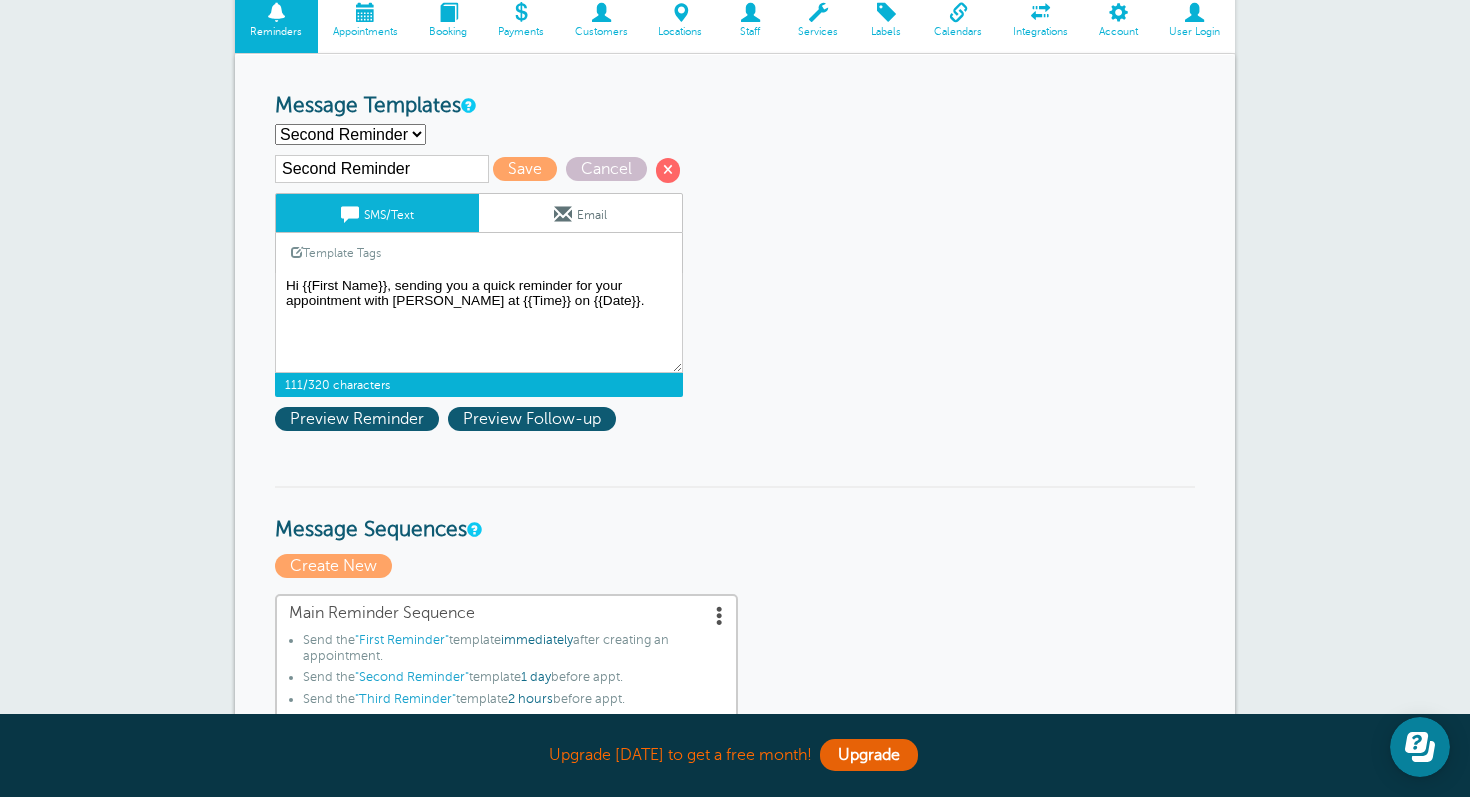 click on "Second Reminder" at bounding box center (382, 169) 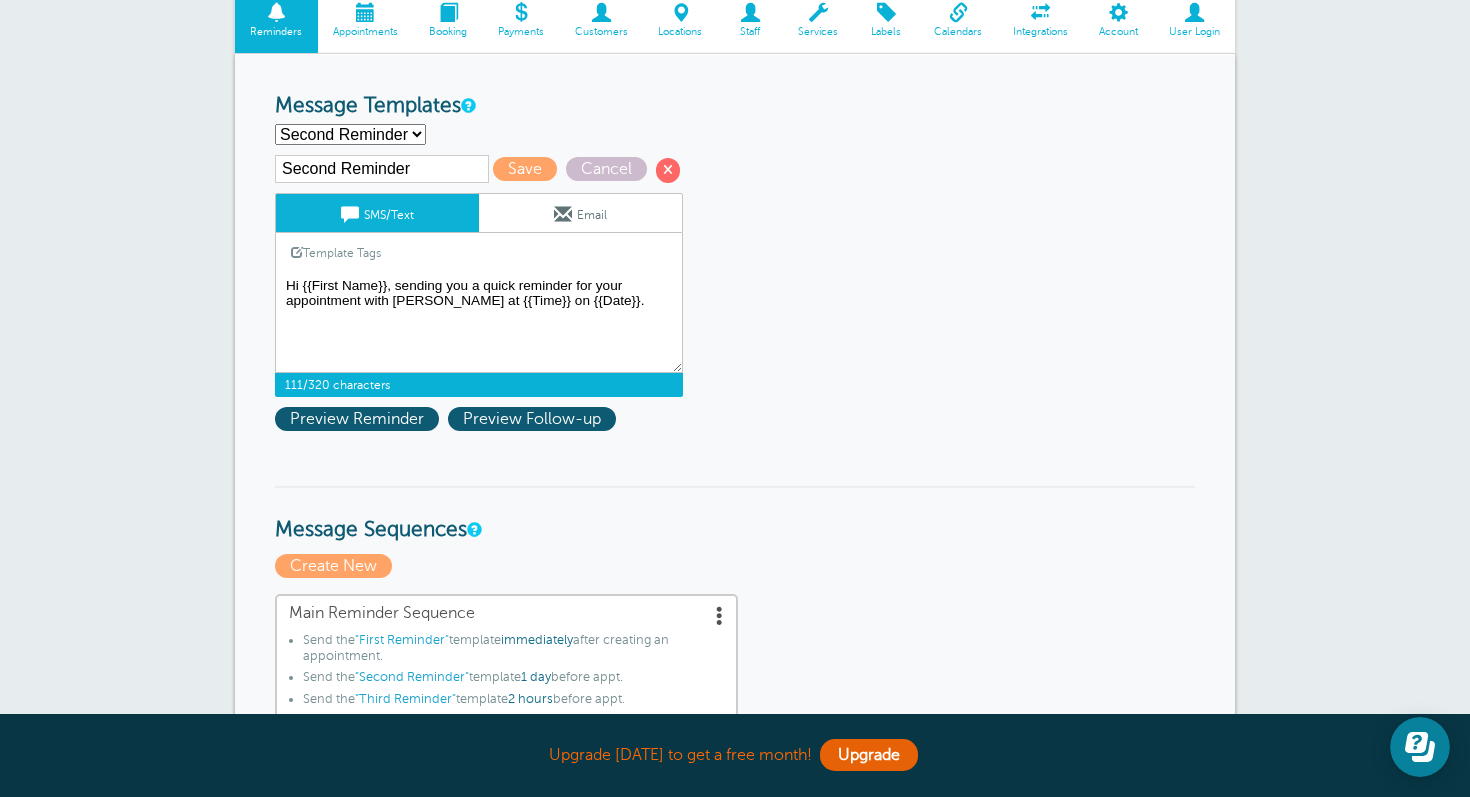 click on "Hi {{First Name}}, your appointment with Ashley Greco has been scheduled for {{Time}} on {{Date}}.
Please reply a “C” to confirm your appointment time.
I look forward to speaking with you!" at bounding box center (479, 323) 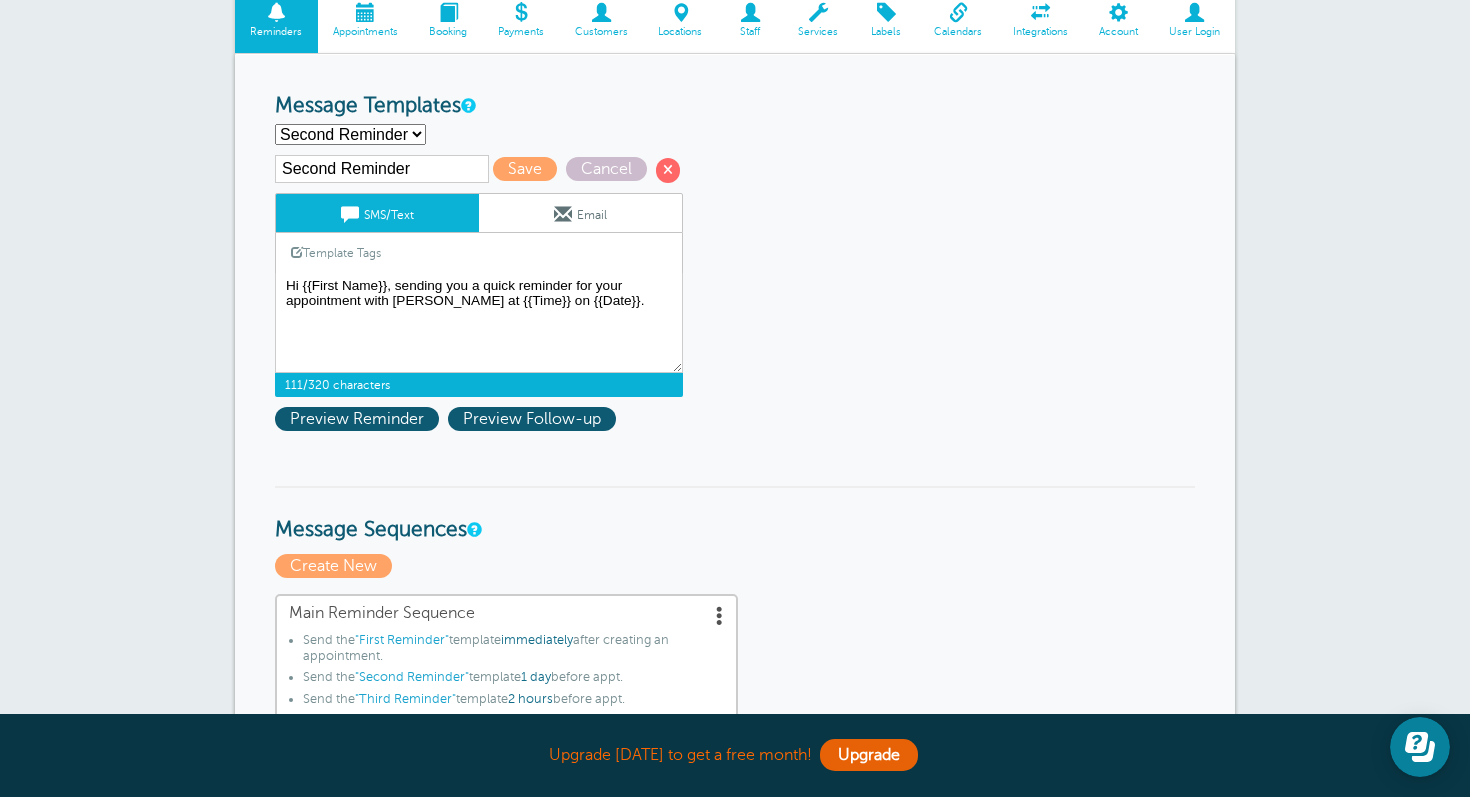 click on "Reminder Schedule
1st reminder:
Immediately 1 2 3 4 5 6 7 8 9 10 11 12 13 14 15 16 17 18 19 20 21 22 23 24 25 26 27 28 29 30
hour(s) day(s)
after creating  the appointment.
before  the appointment.
2nd reminder:
None 1 2 3 4 5 6 7 8 9 10 11 12 13 14 15 16 17 18 19 20 21 22 23 24 25 26 27 28 29 30
hour(s) day(s)
before  the appointment.
3rd reminder:						 None 1 2 3 4 5 6 7 8 9 10 11 12 13 14 15 16 17 18 19 20 21 22 23 24 25 26 27 28 29 30
hour(s) day(s)
before  the appointment.
Message Templates
First Reminder
Second Reminder" at bounding box center [735, 1005] 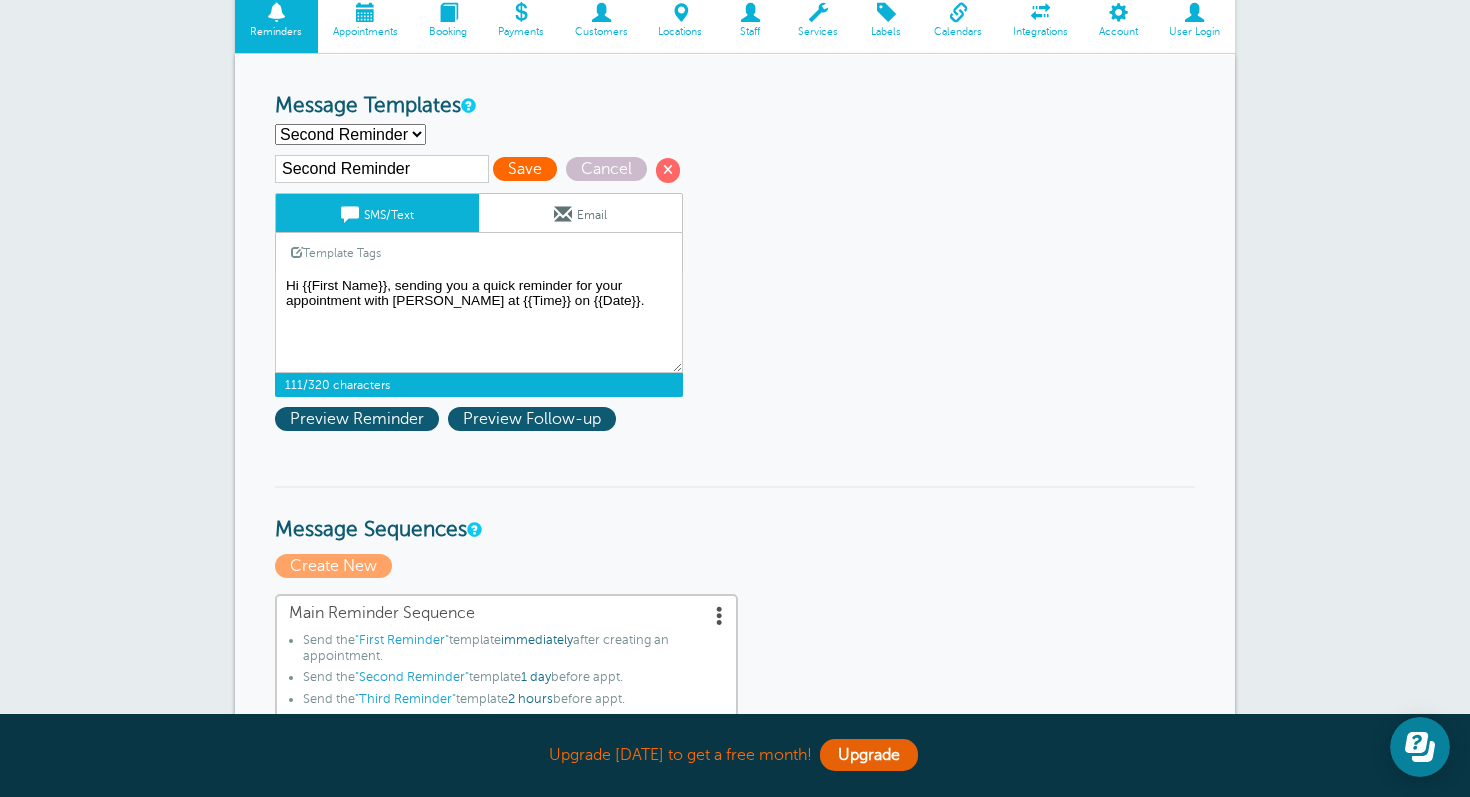 click on "Save" at bounding box center (525, 169) 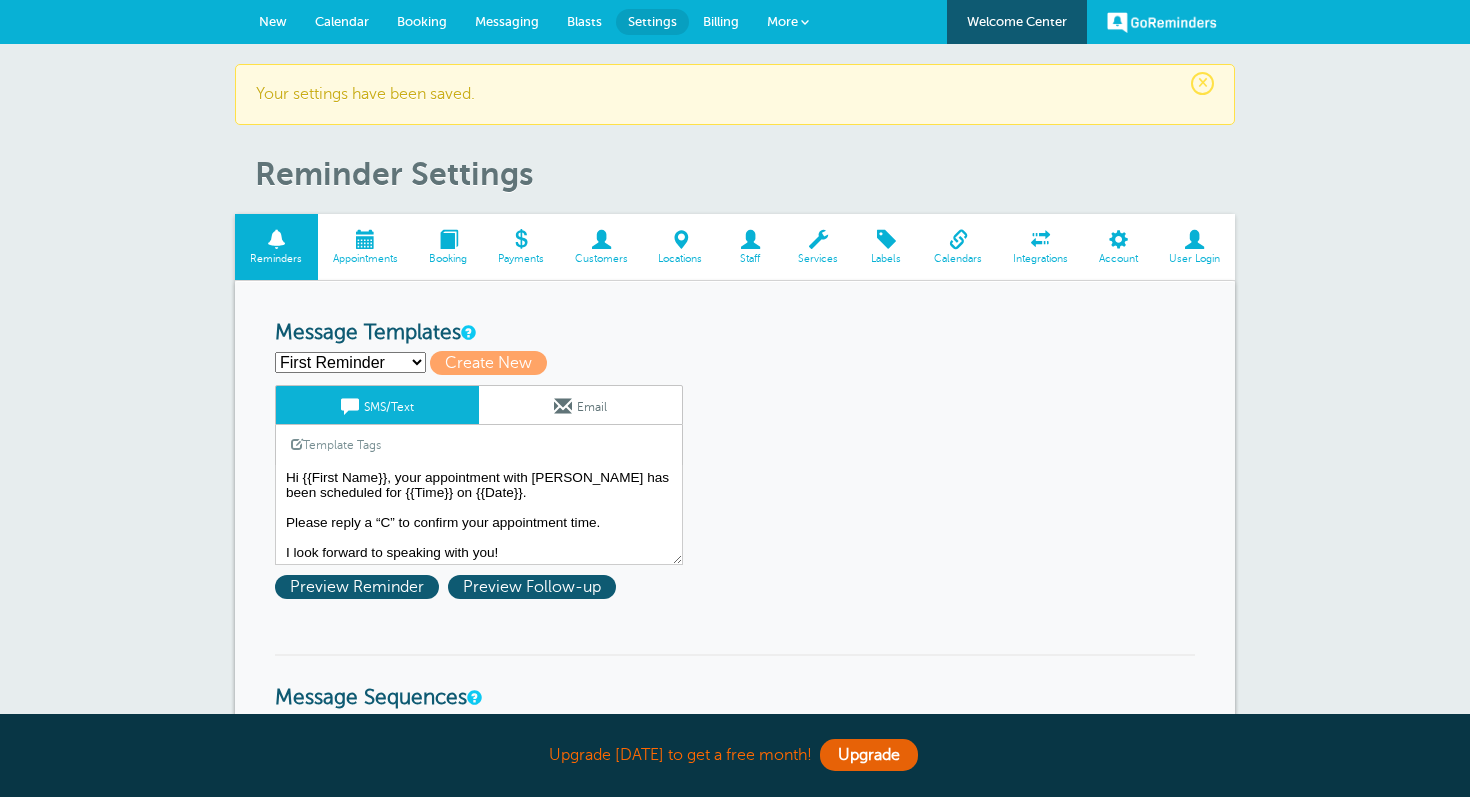 scroll, scrollTop: 0, scrollLeft: 0, axis: both 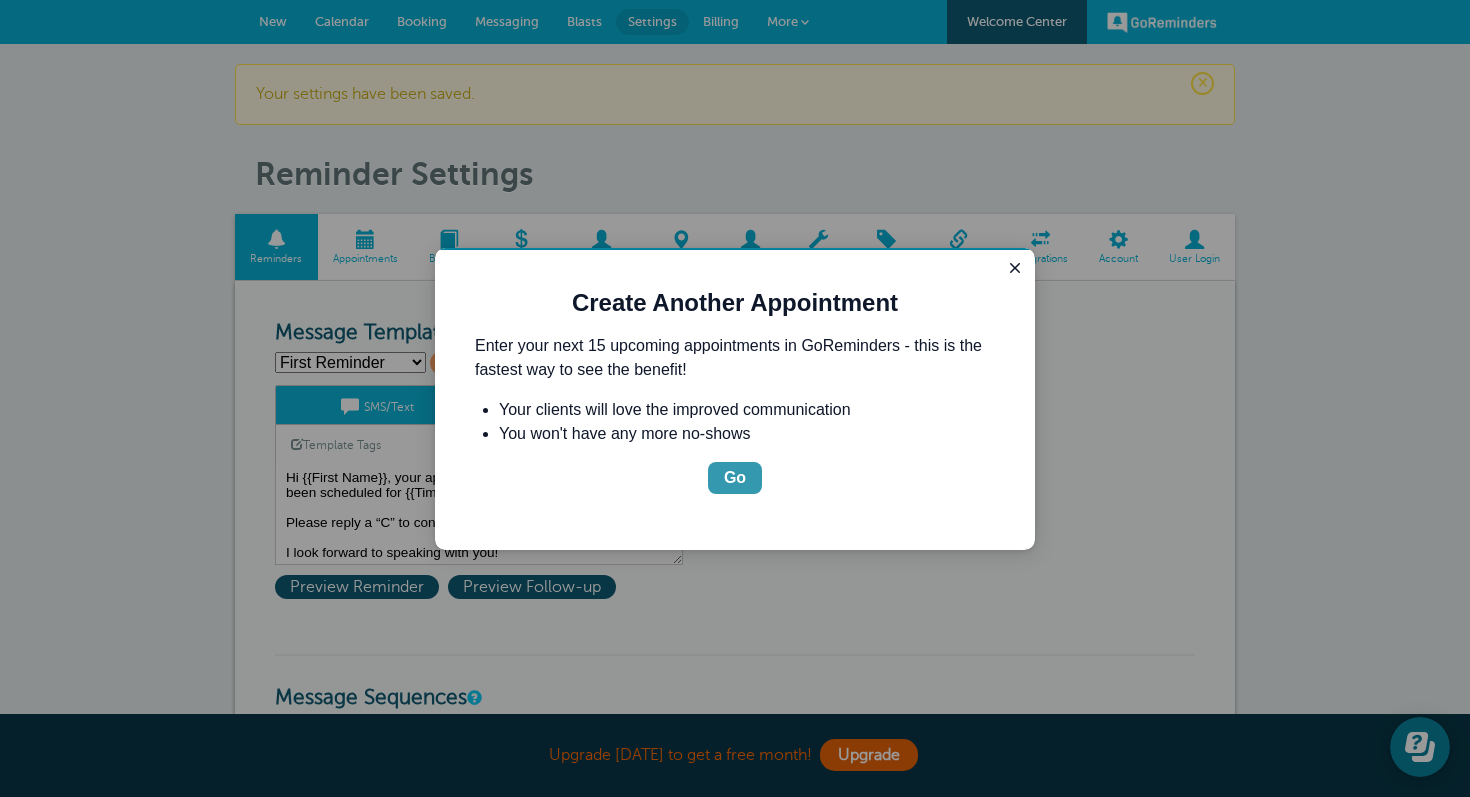 click on "Go" at bounding box center (735, 478) 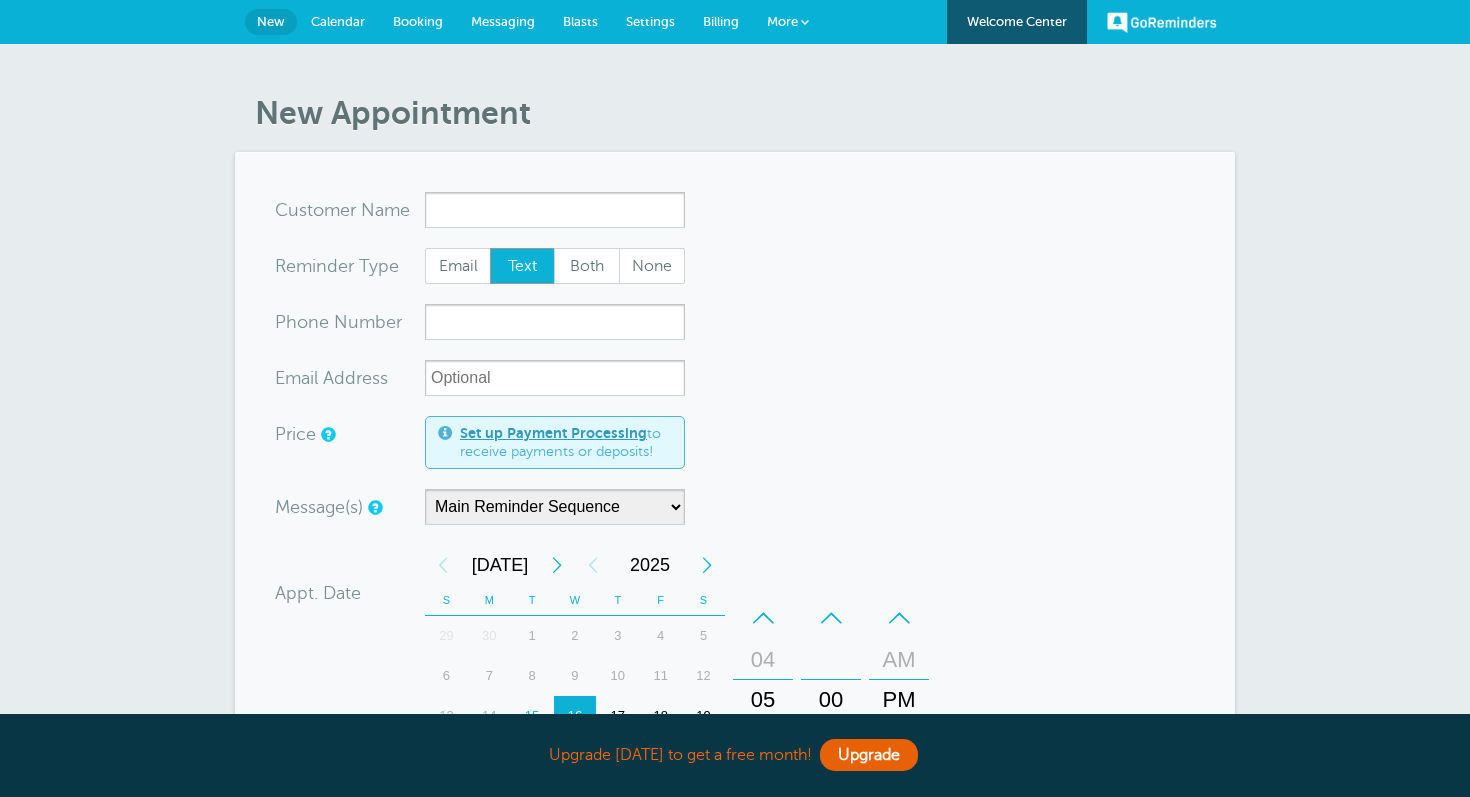 scroll, scrollTop: 0, scrollLeft: 0, axis: both 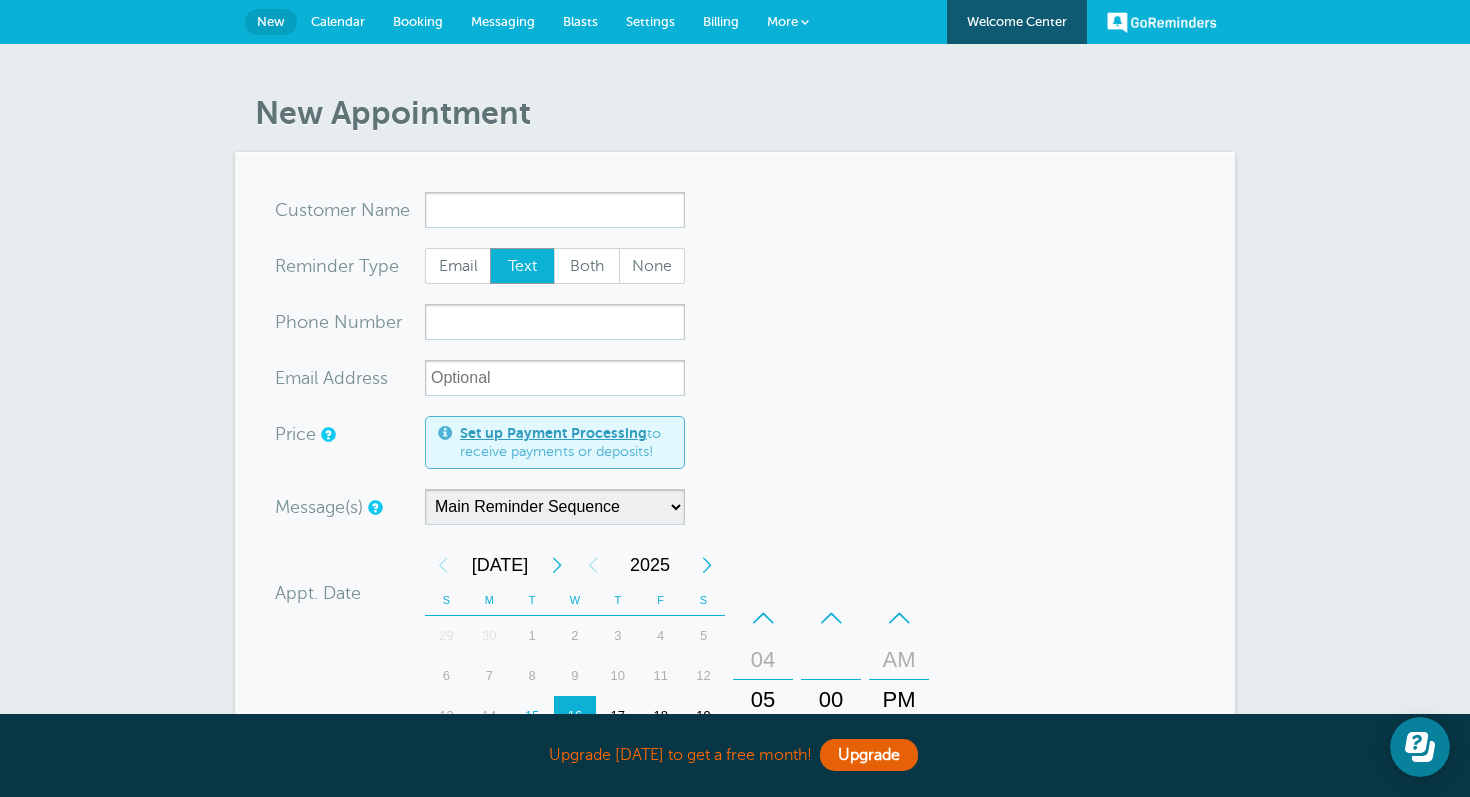click on "Calendar" at bounding box center [338, 21] 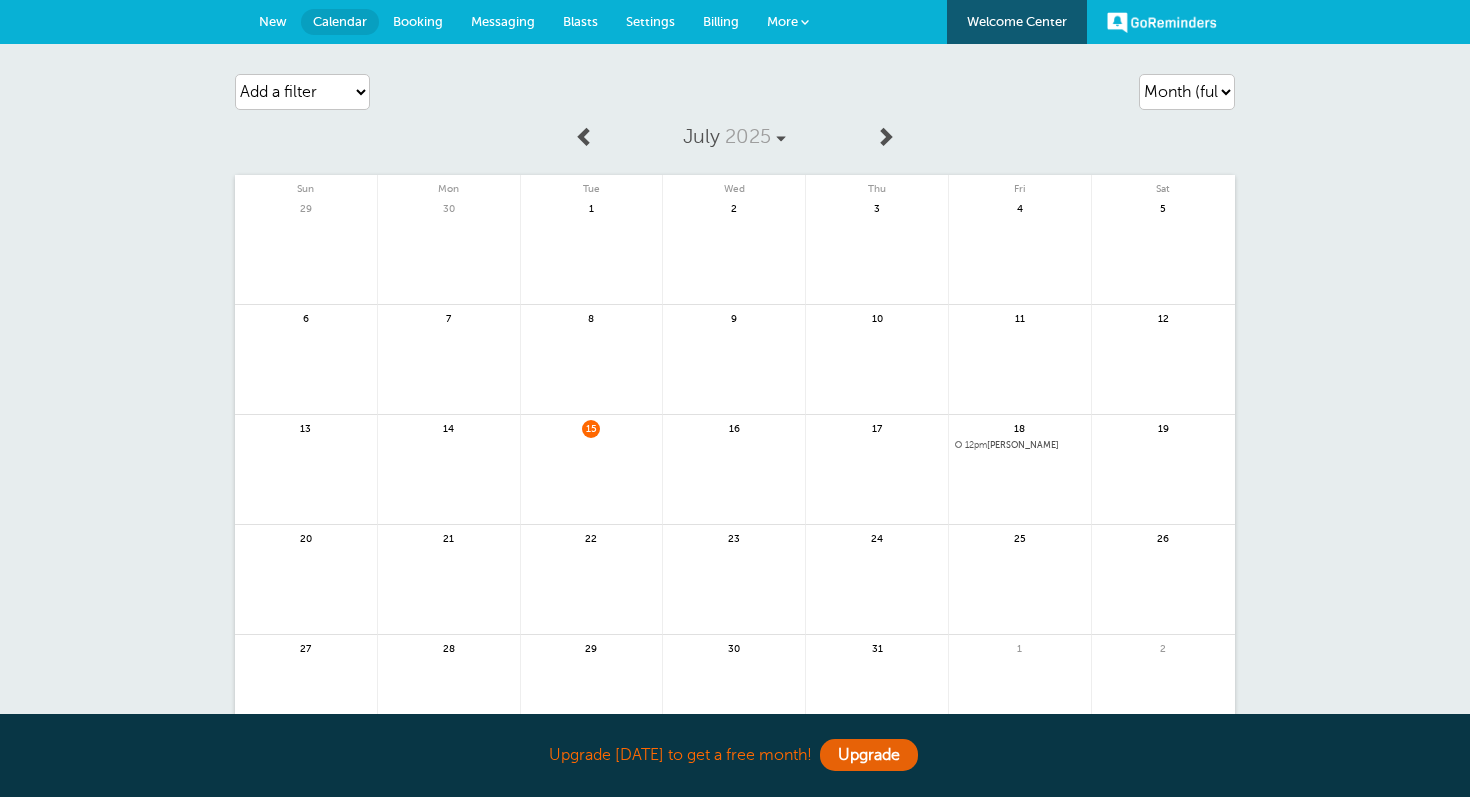 scroll, scrollTop: 0, scrollLeft: 0, axis: both 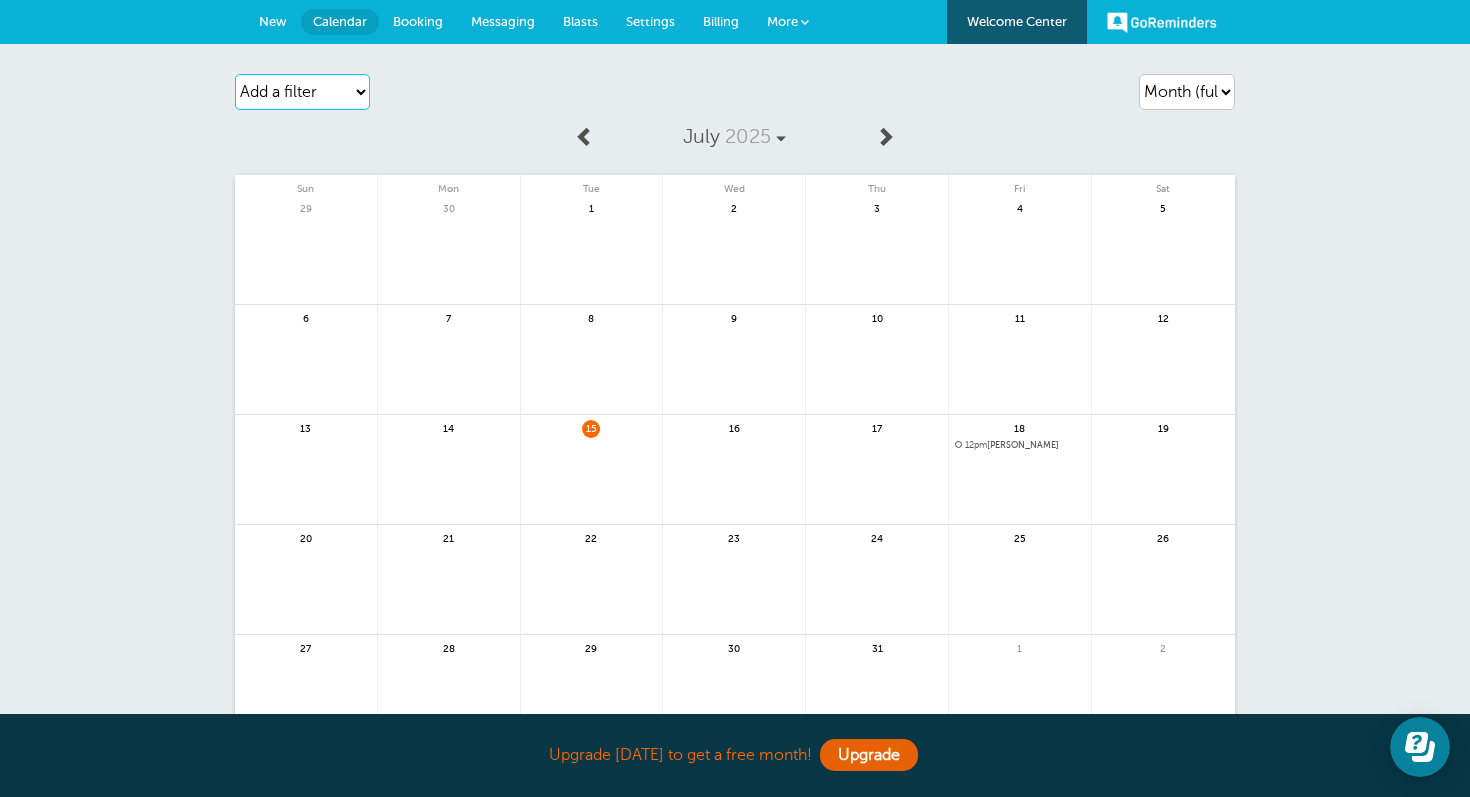 click on "Add a filter Customer Search Appointment Status Payment Status" at bounding box center (302, 92) 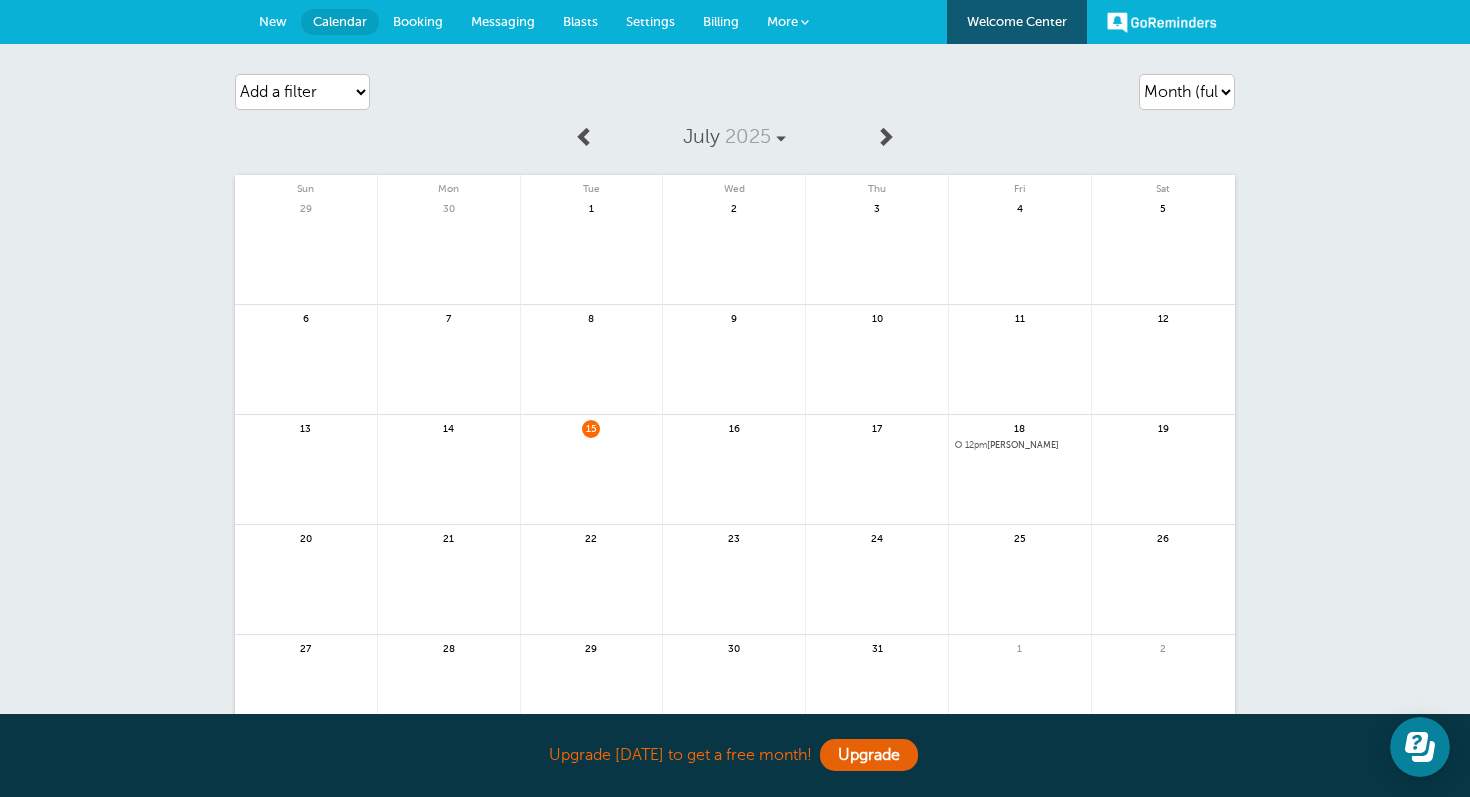 click on "Booking" at bounding box center [418, 21] 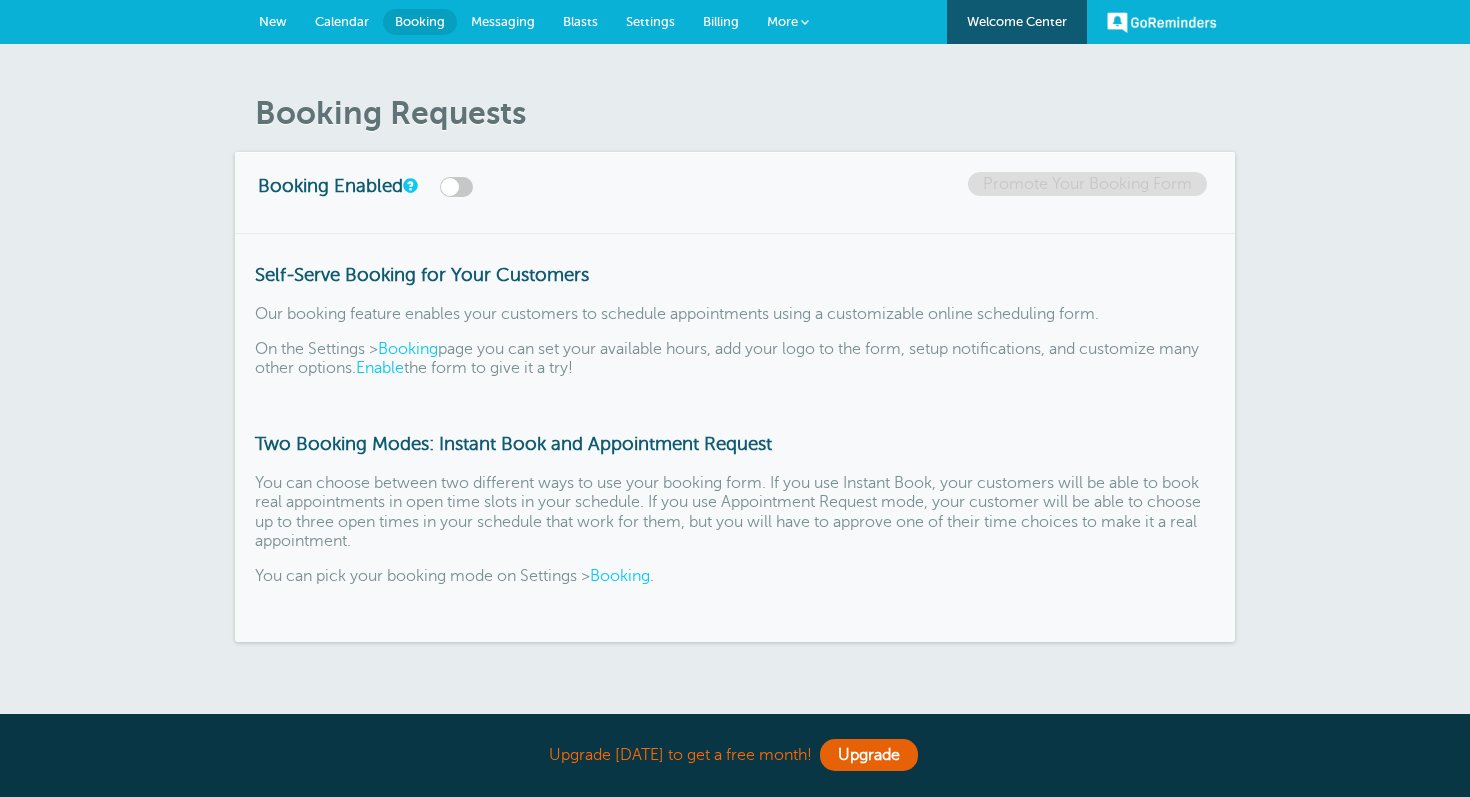 scroll, scrollTop: 0, scrollLeft: 0, axis: both 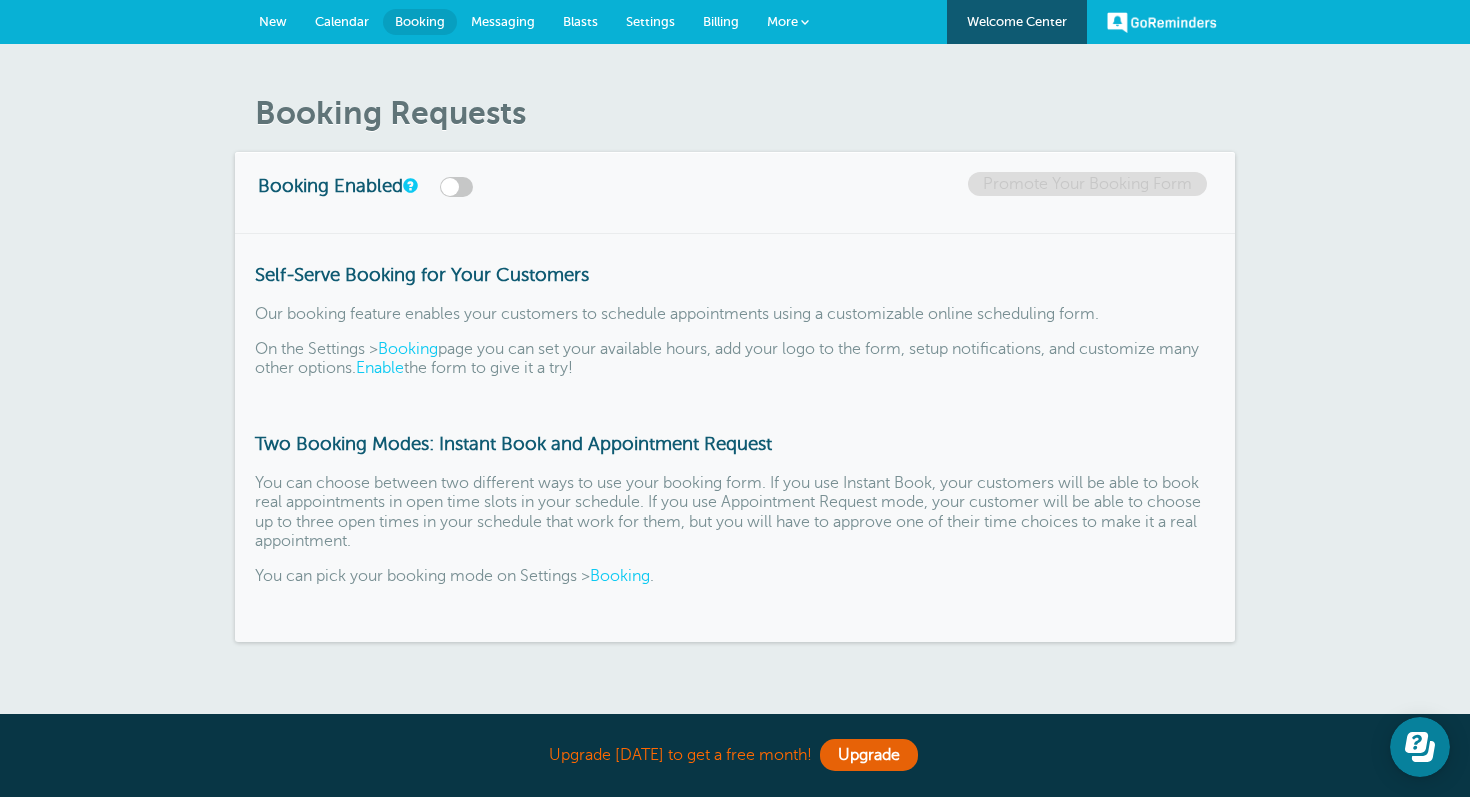 click on "Messaging" at bounding box center [503, 22] 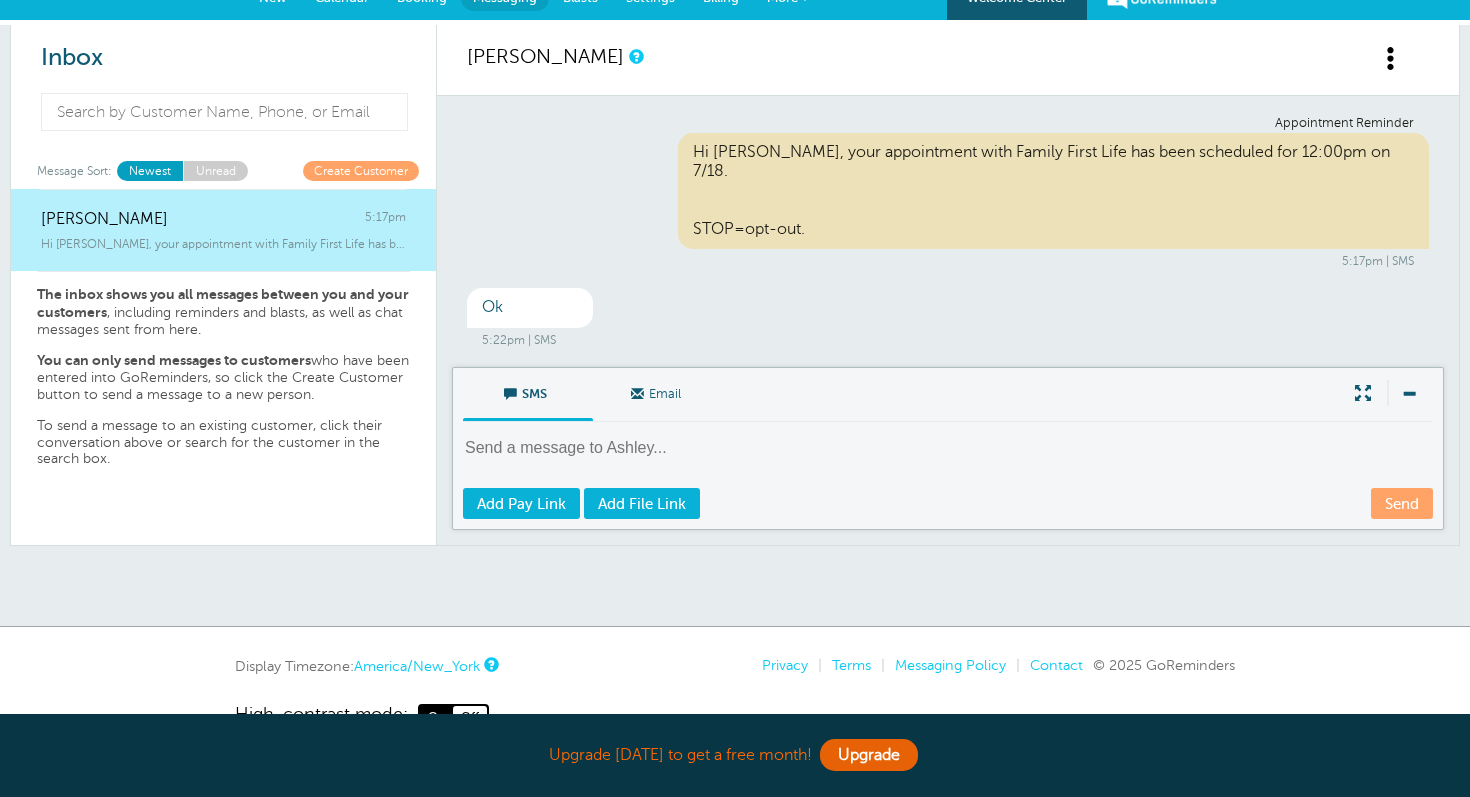 scroll, scrollTop: 0, scrollLeft: 0, axis: both 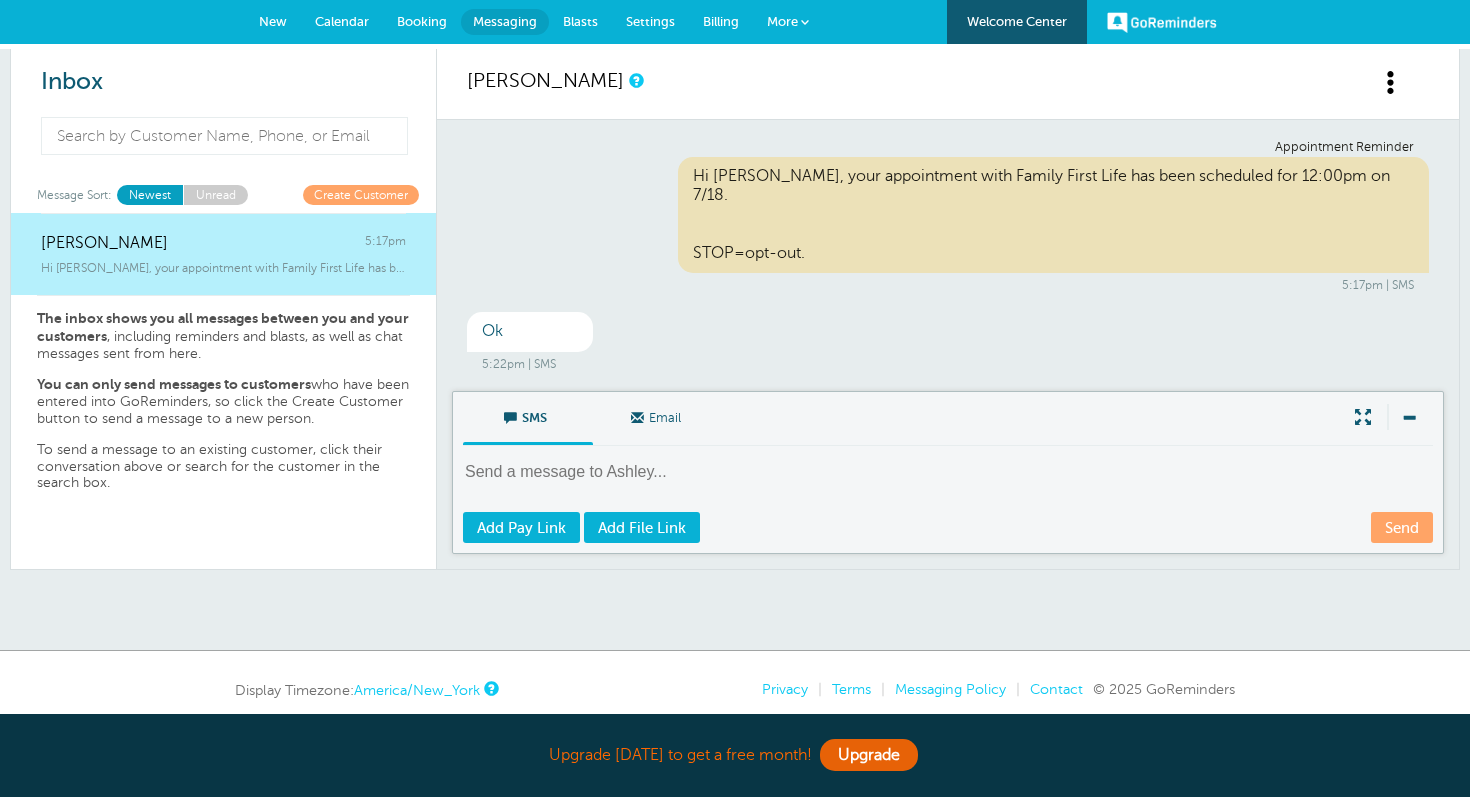 click on "Blasts" at bounding box center (580, 21) 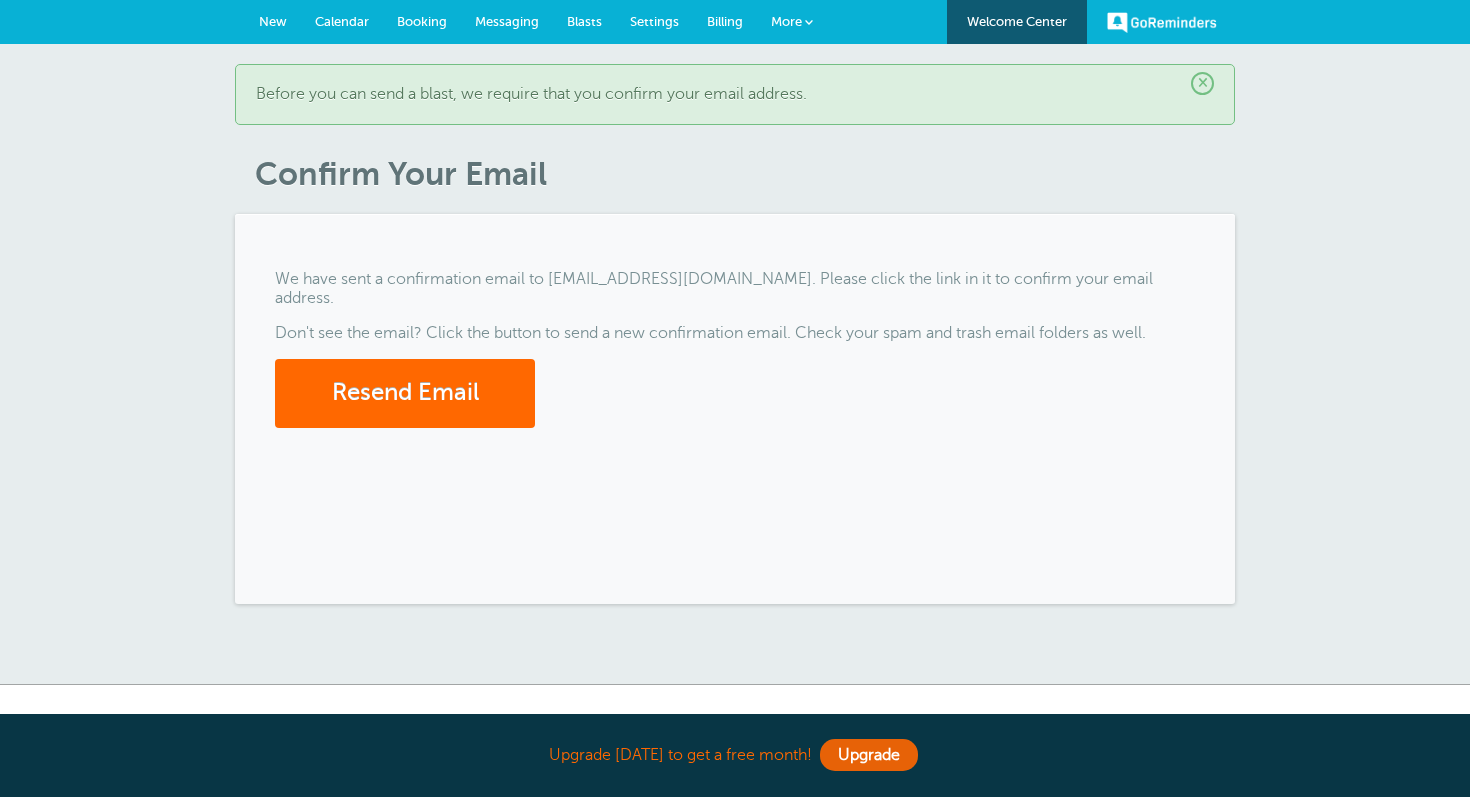 scroll, scrollTop: 0, scrollLeft: 0, axis: both 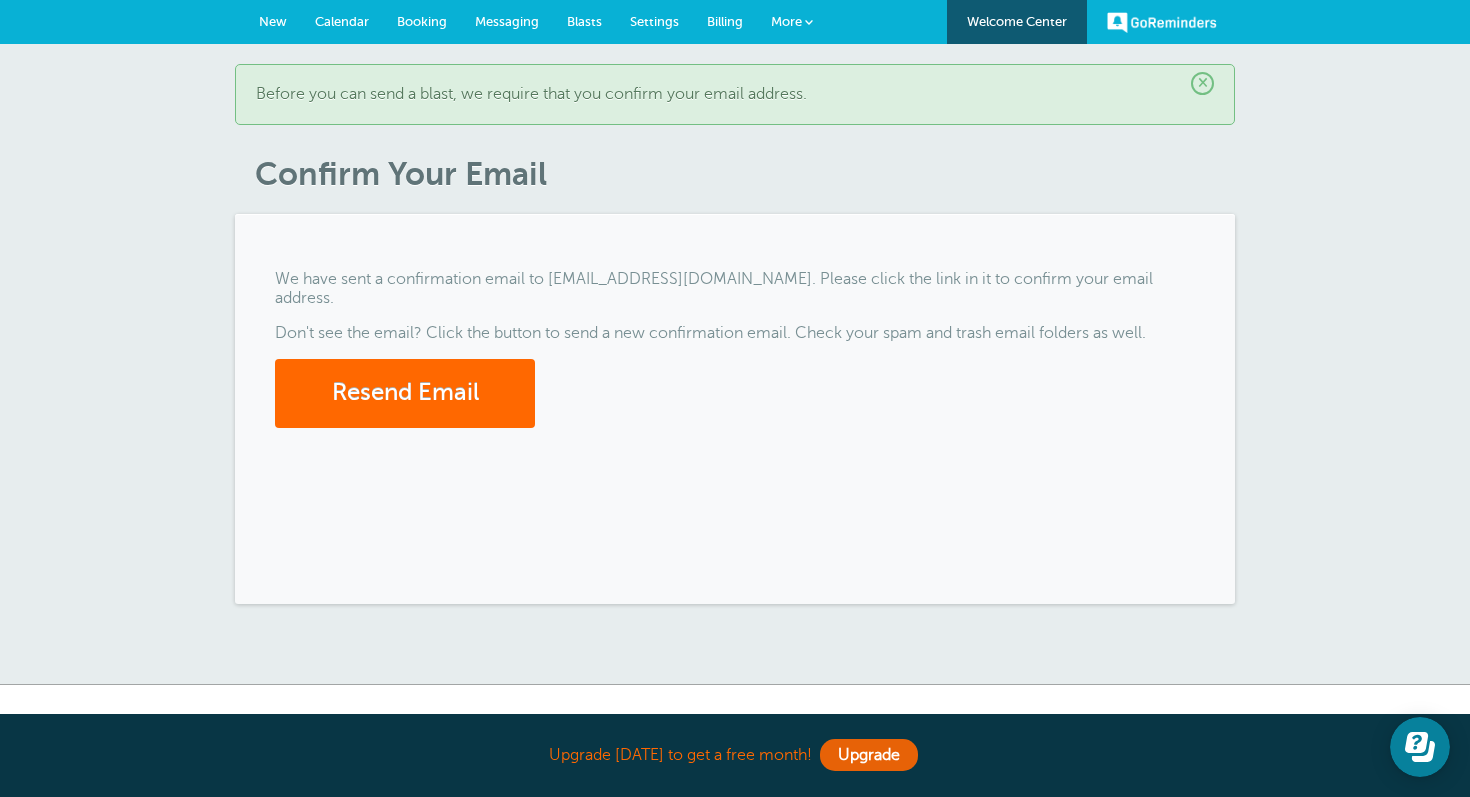 click on "Billing" at bounding box center [725, 21] 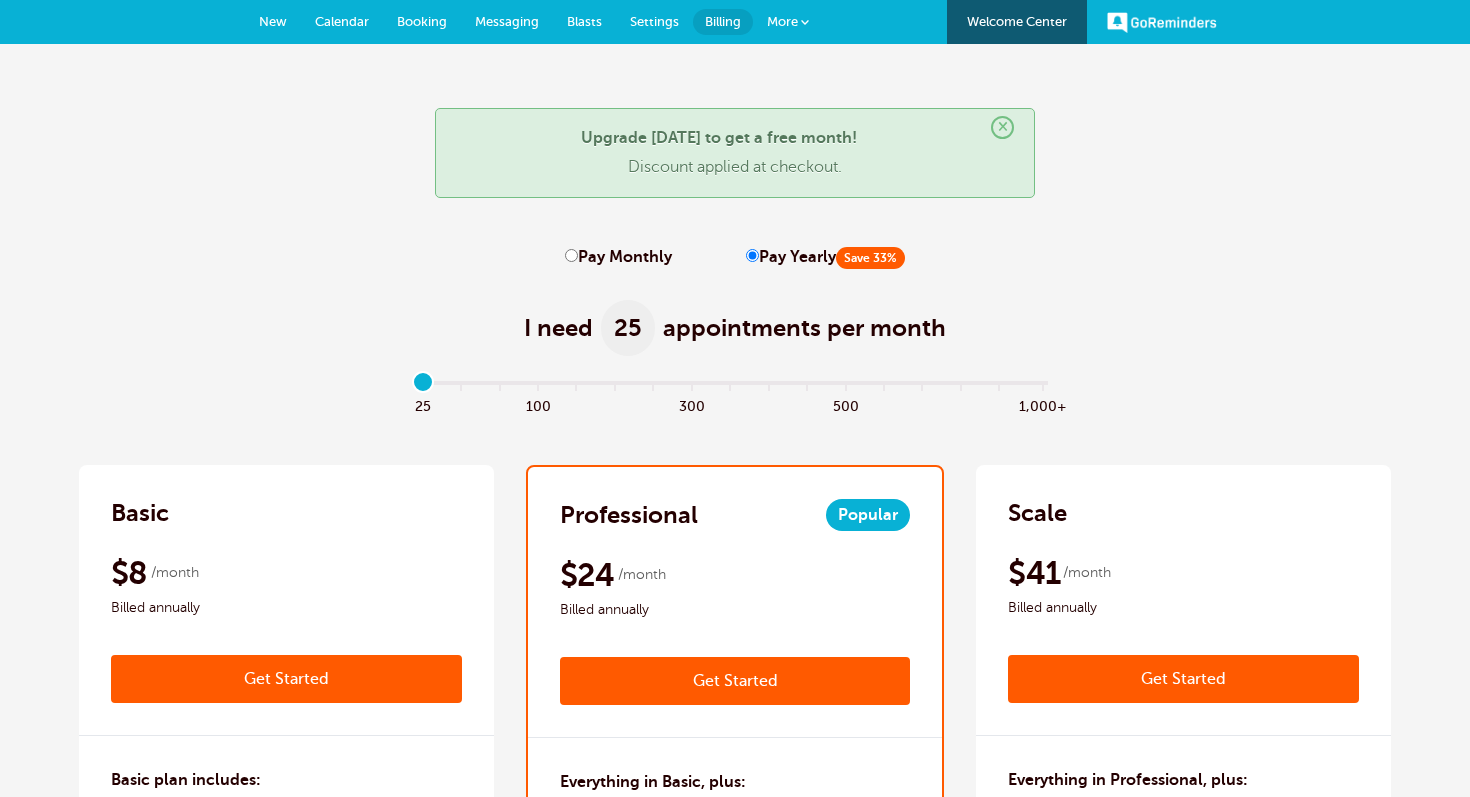 scroll, scrollTop: 0, scrollLeft: 0, axis: both 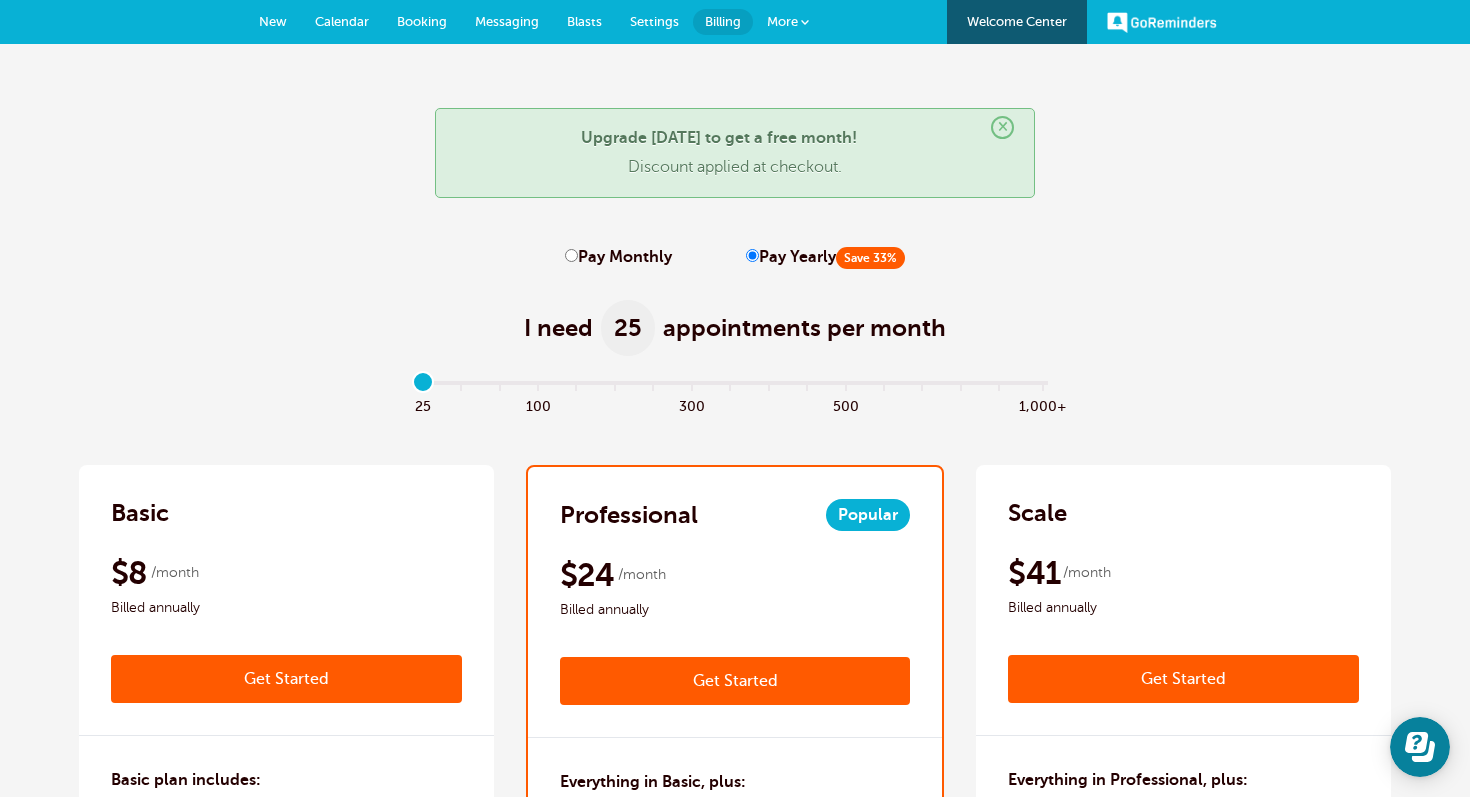 click on "Pay Monthly" at bounding box center (571, 255) 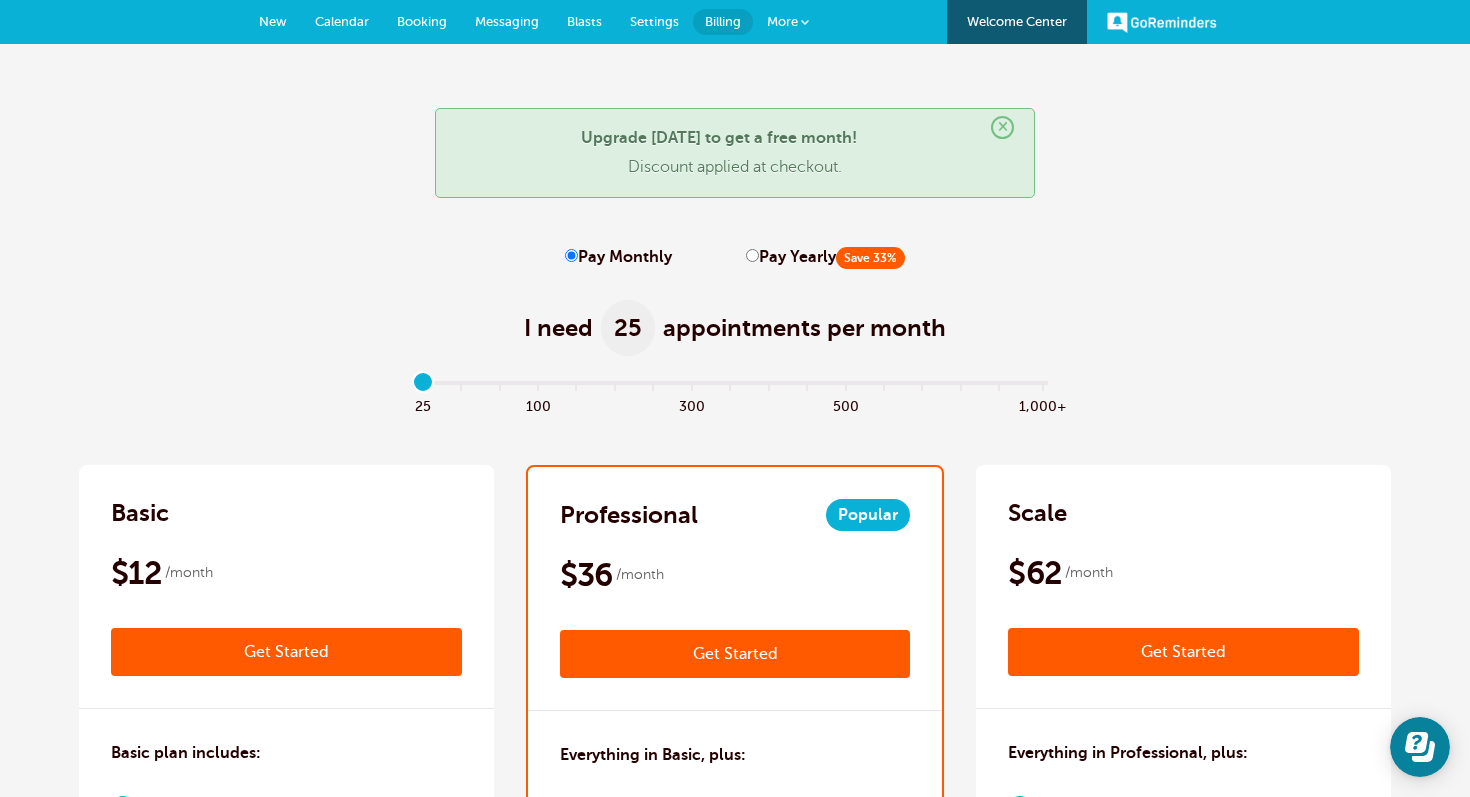 click on "Pay Yearly
Save 33%" at bounding box center (752, 255) 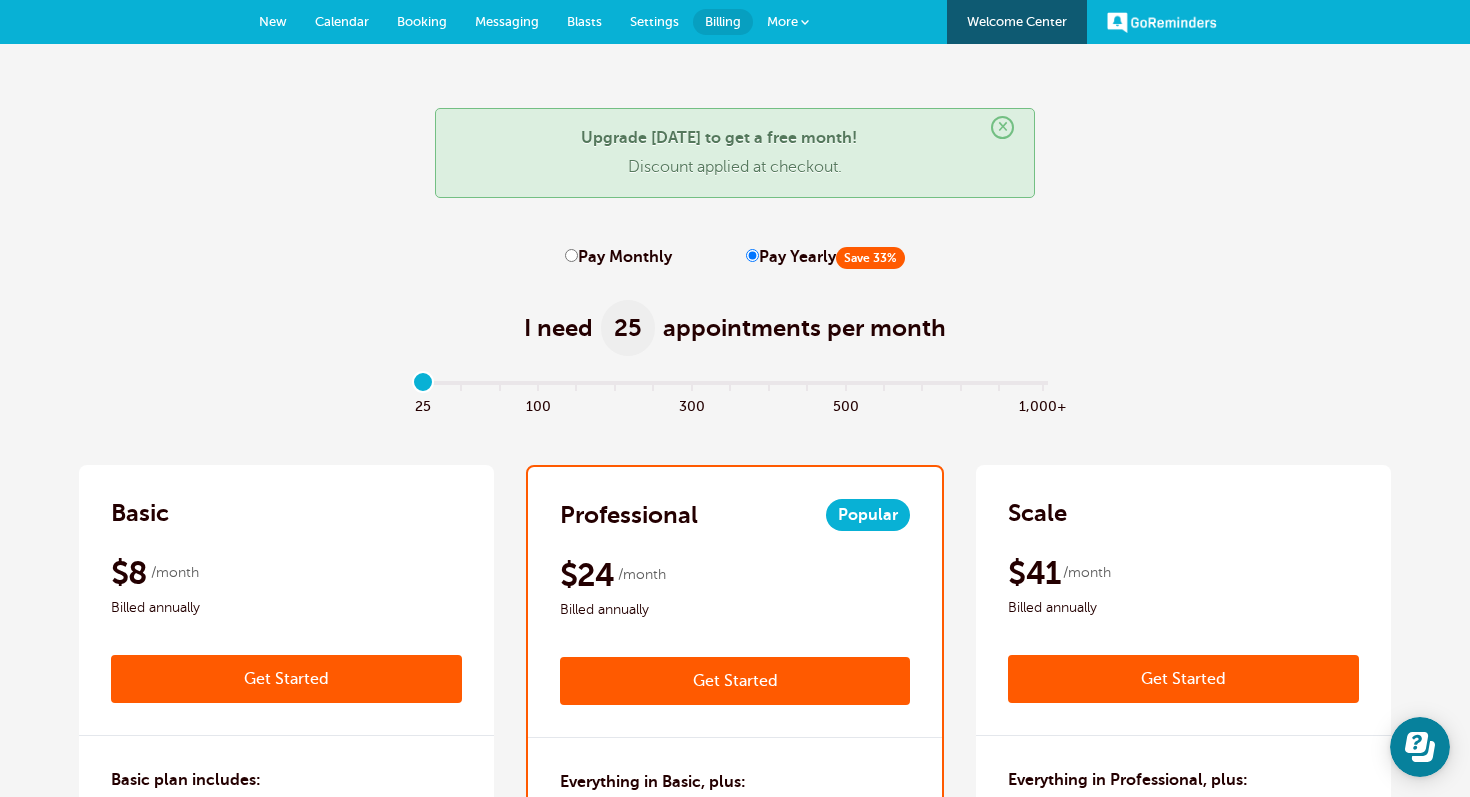 click on "Pay Monthly" at bounding box center (571, 255) 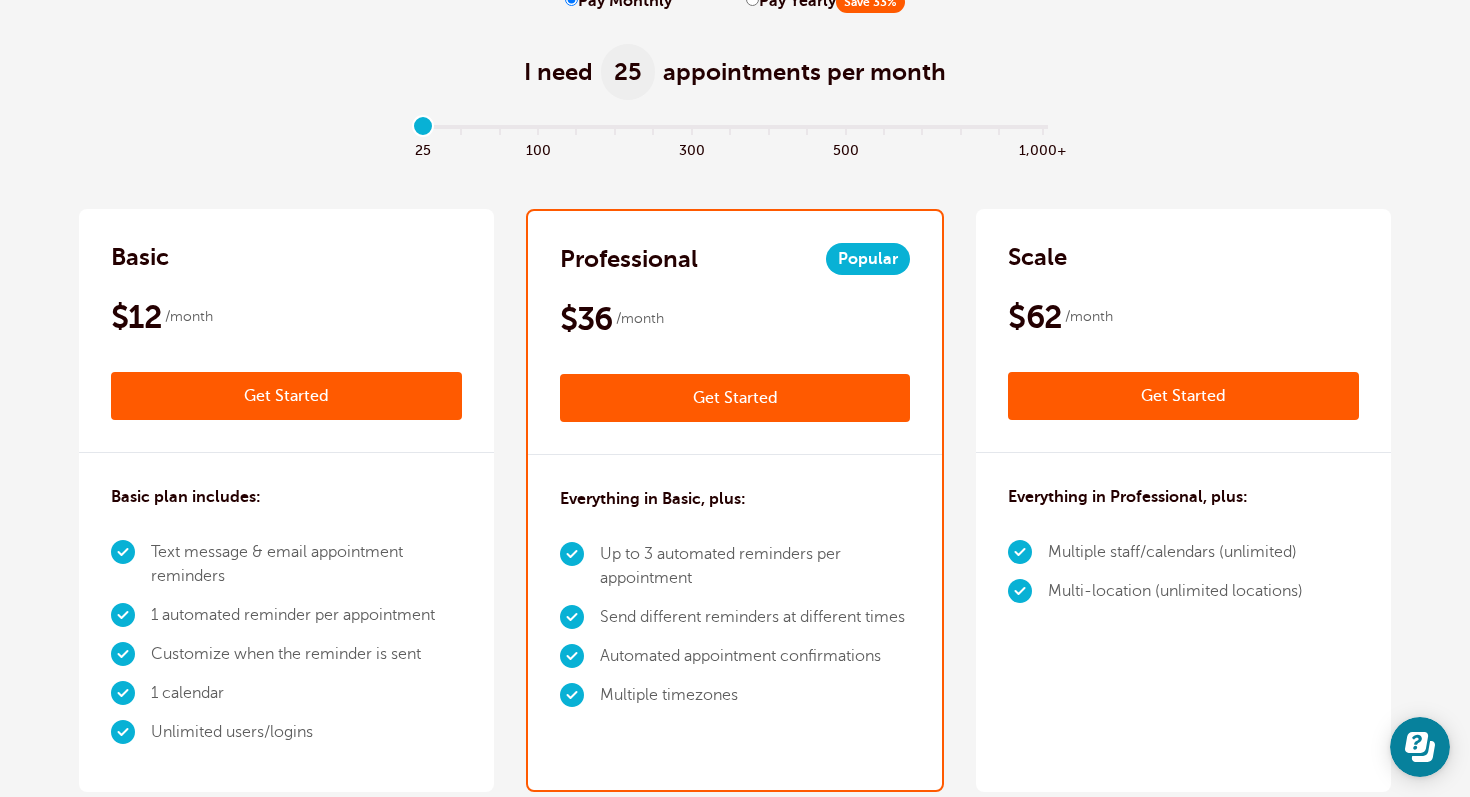 scroll, scrollTop: 0, scrollLeft: 0, axis: both 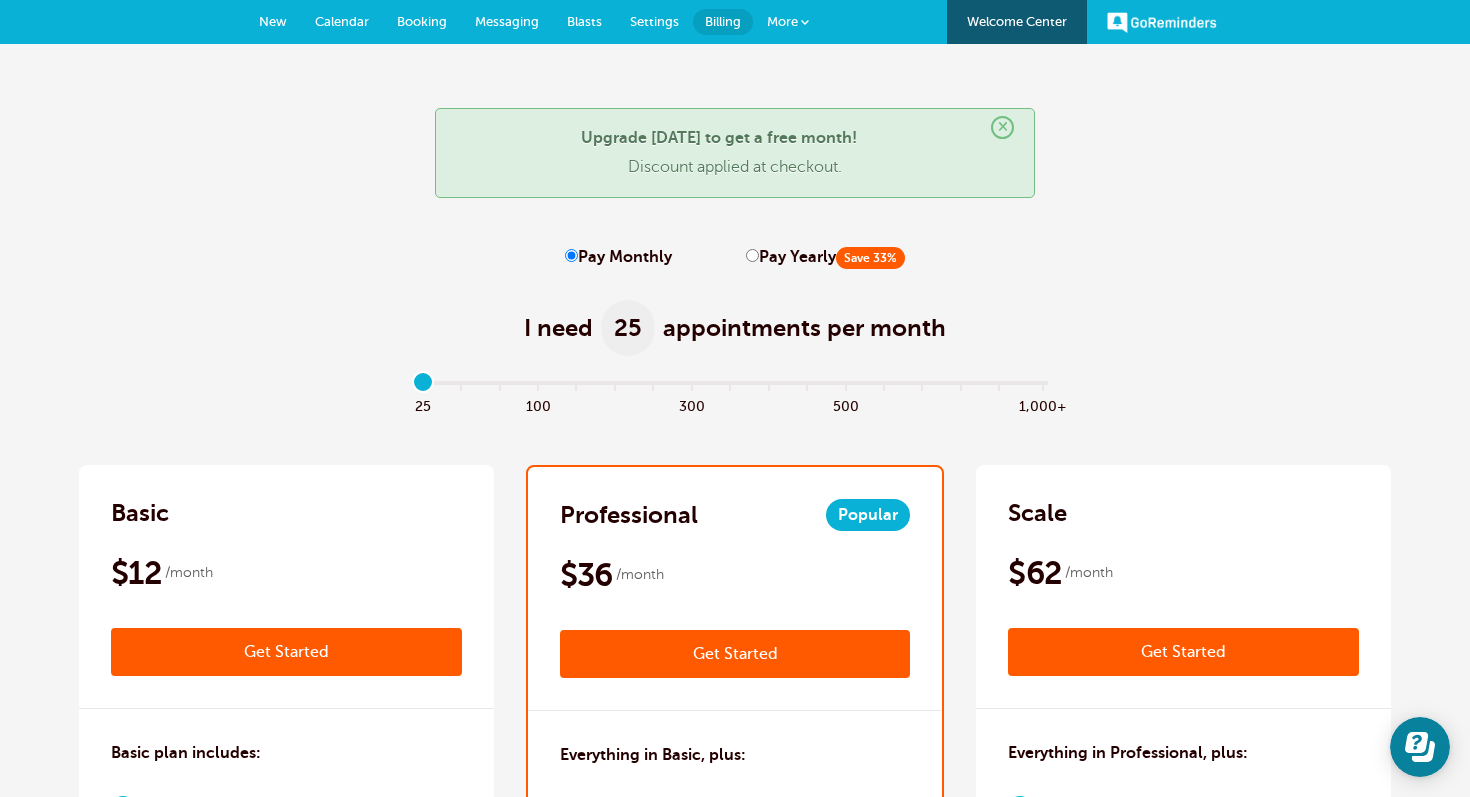 click on "×
Upgrade today to get a free month!
Discount applied at checkout.
Pay Monthly
Pay Yearly
Save 33%
I need
25
appointments per month" at bounding box center [735, 3485] 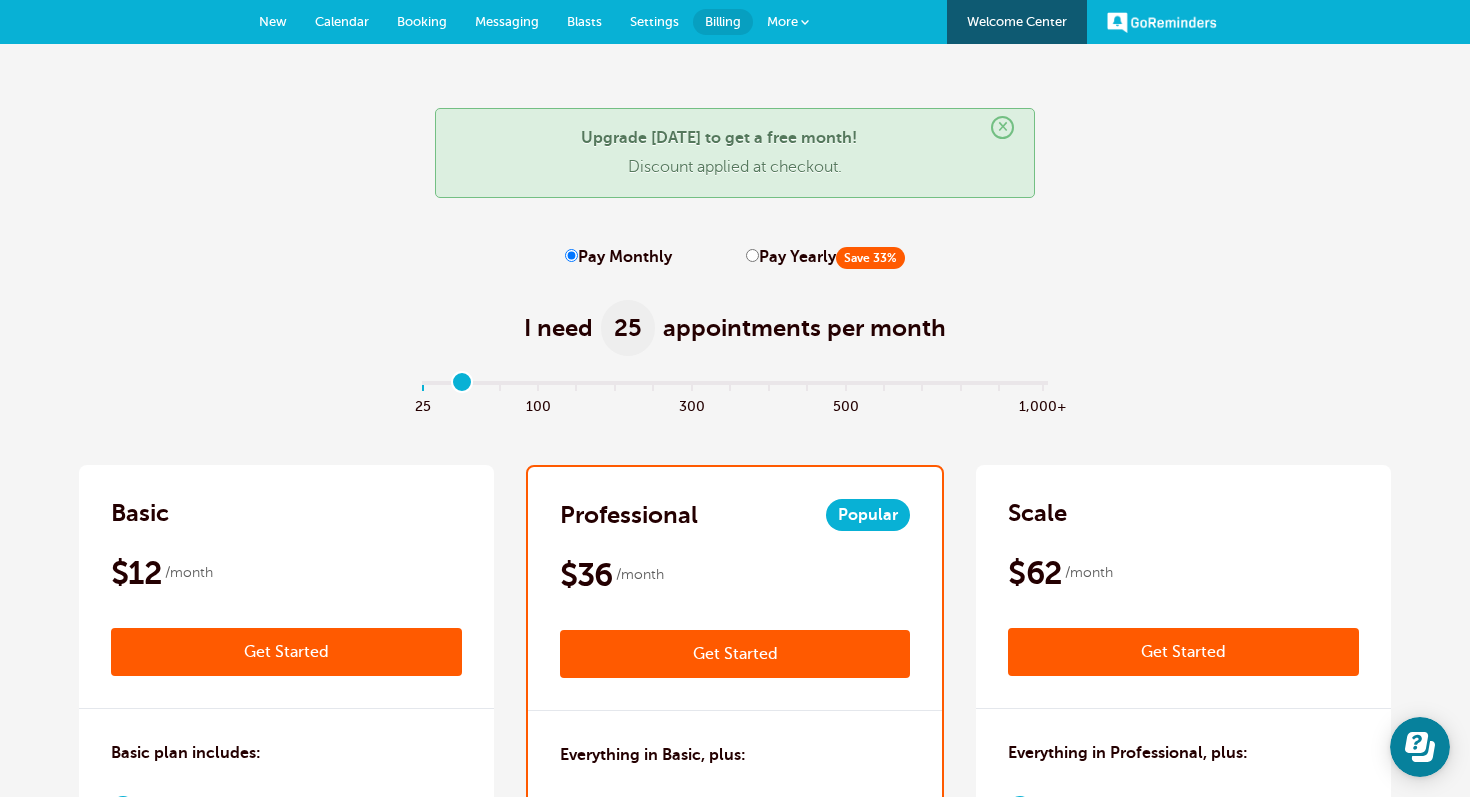 type on "1" 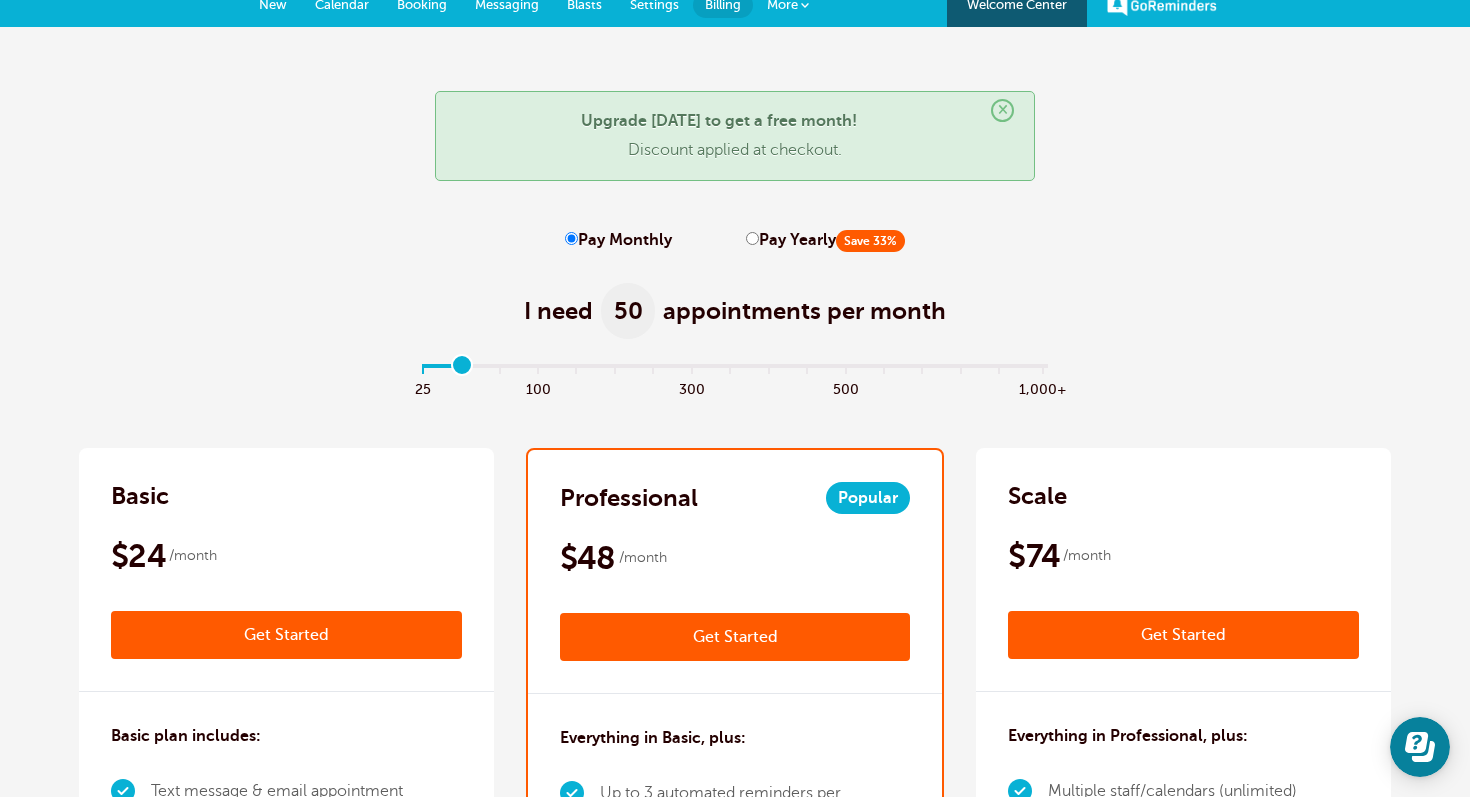scroll, scrollTop: 16, scrollLeft: 0, axis: vertical 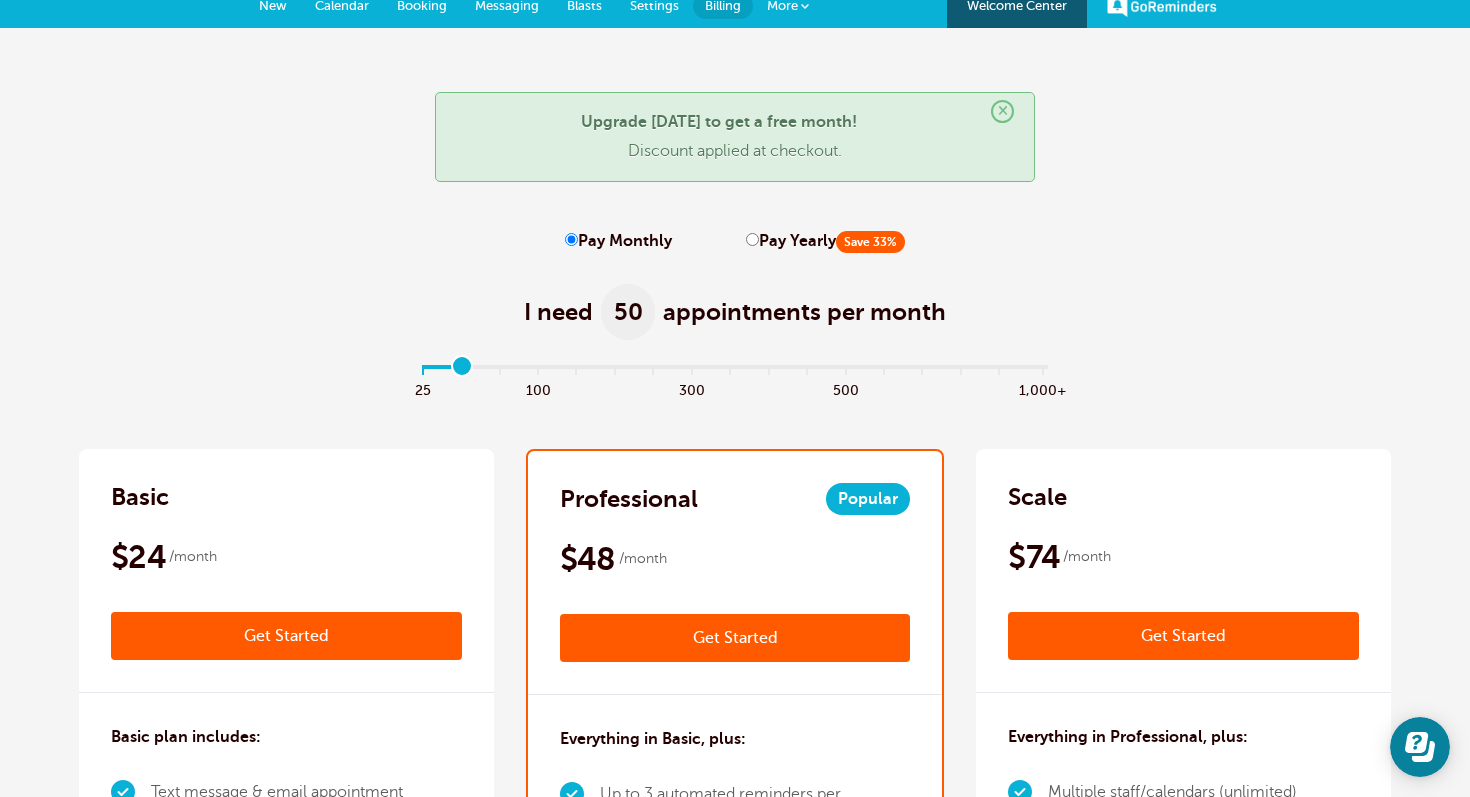 click on "I need
50
appointments per month" at bounding box center (735, 301) 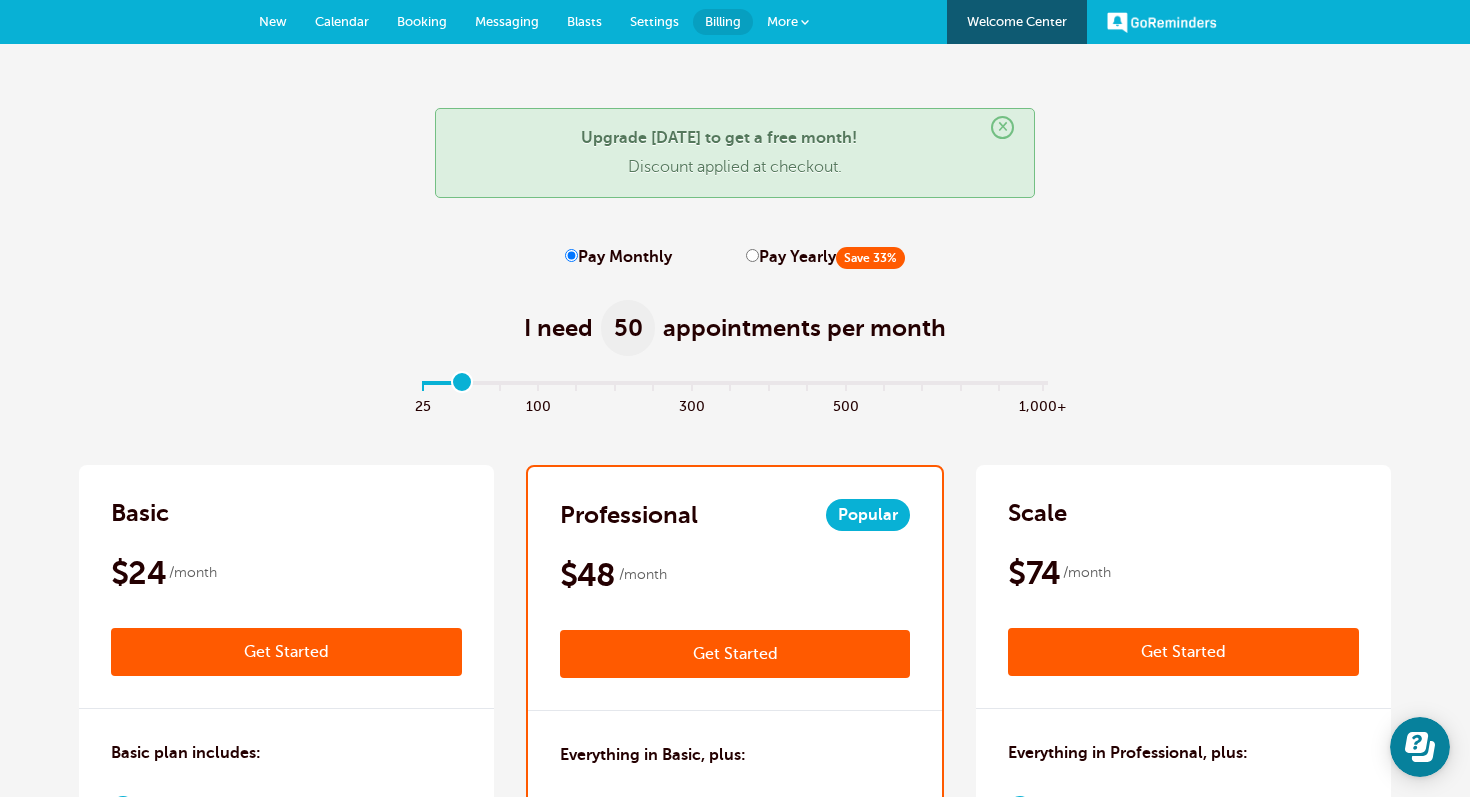 click on "Blasts" at bounding box center (584, 21) 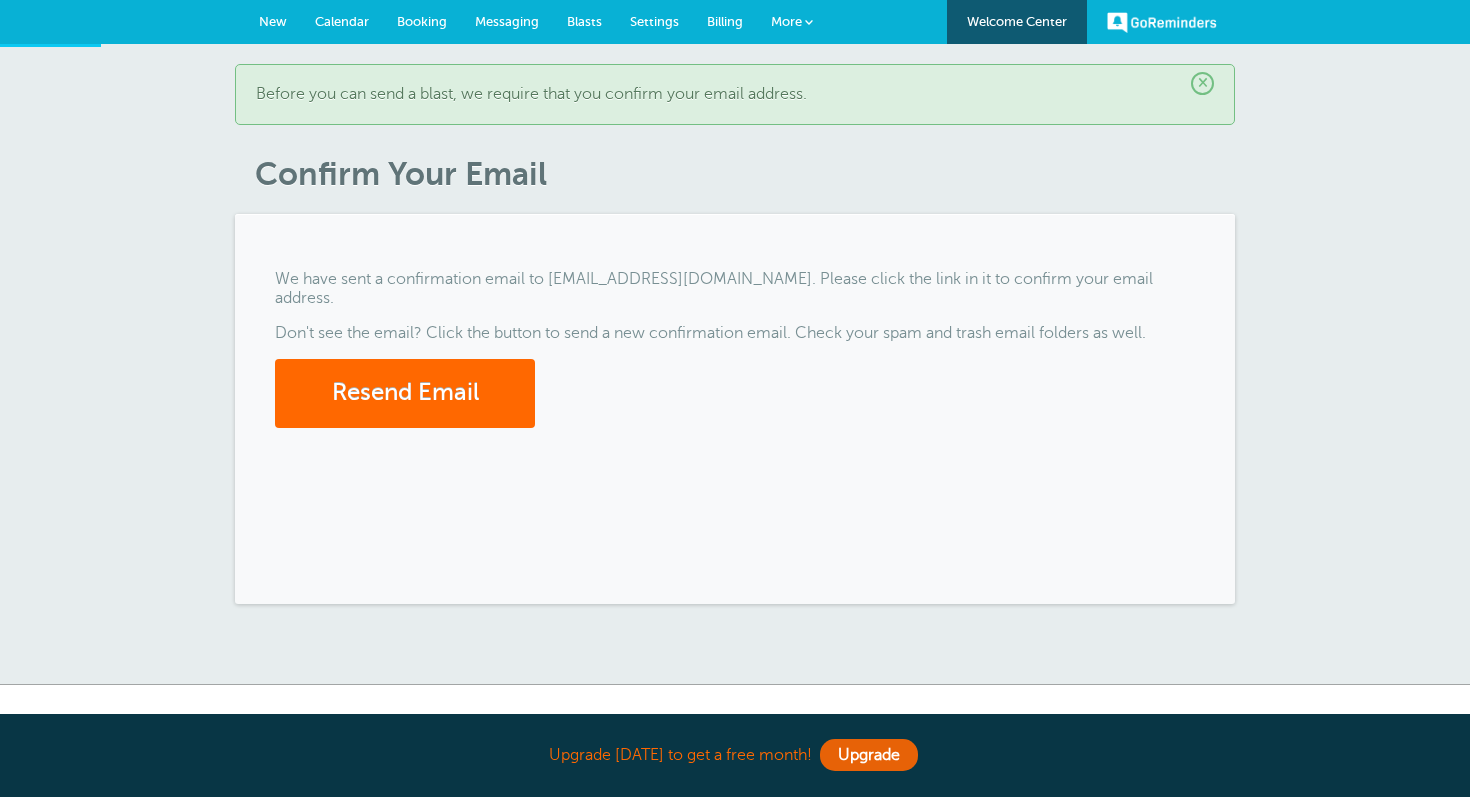 scroll, scrollTop: 0, scrollLeft: 0, axis: both 